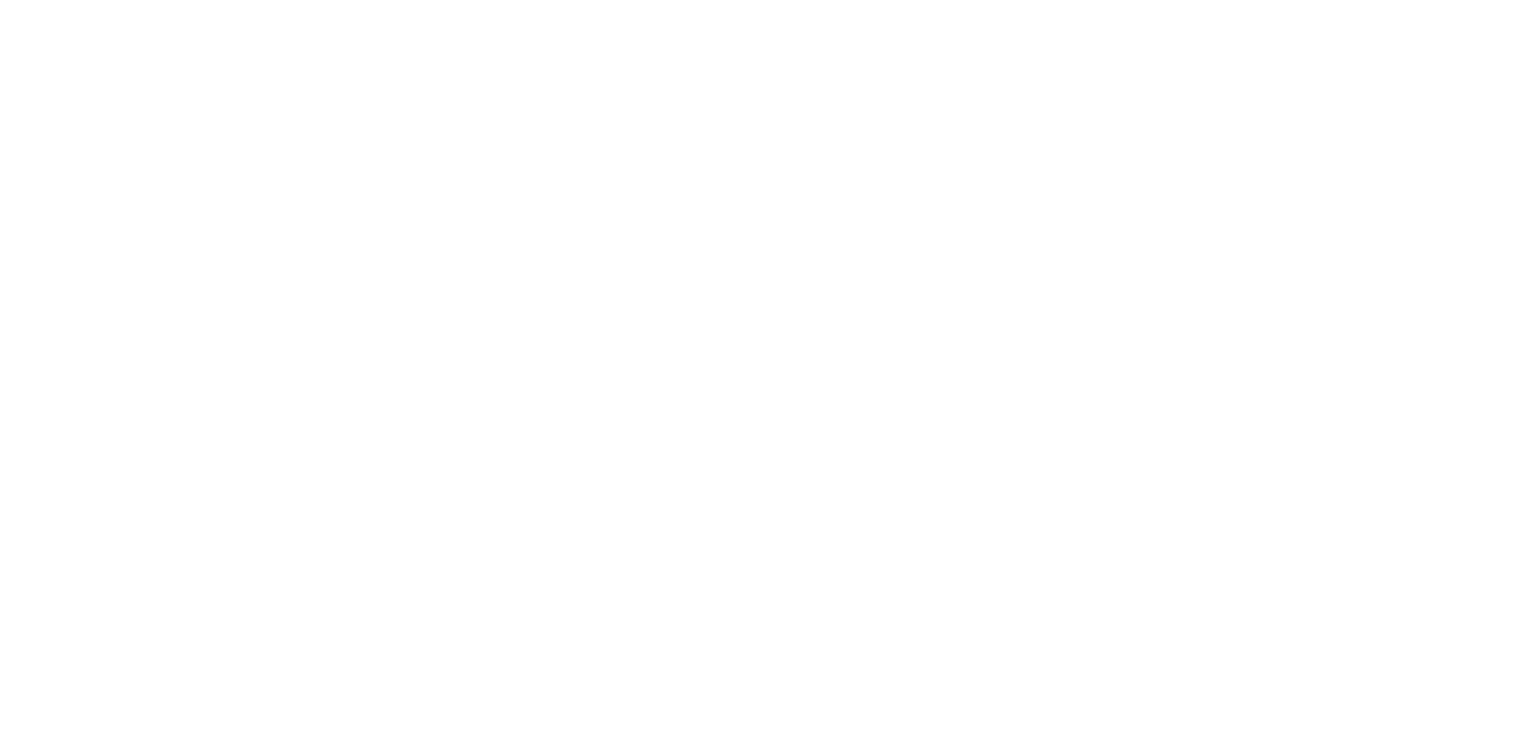 scroll, scrollTop: 0, scrollLeft: 0, axis: both 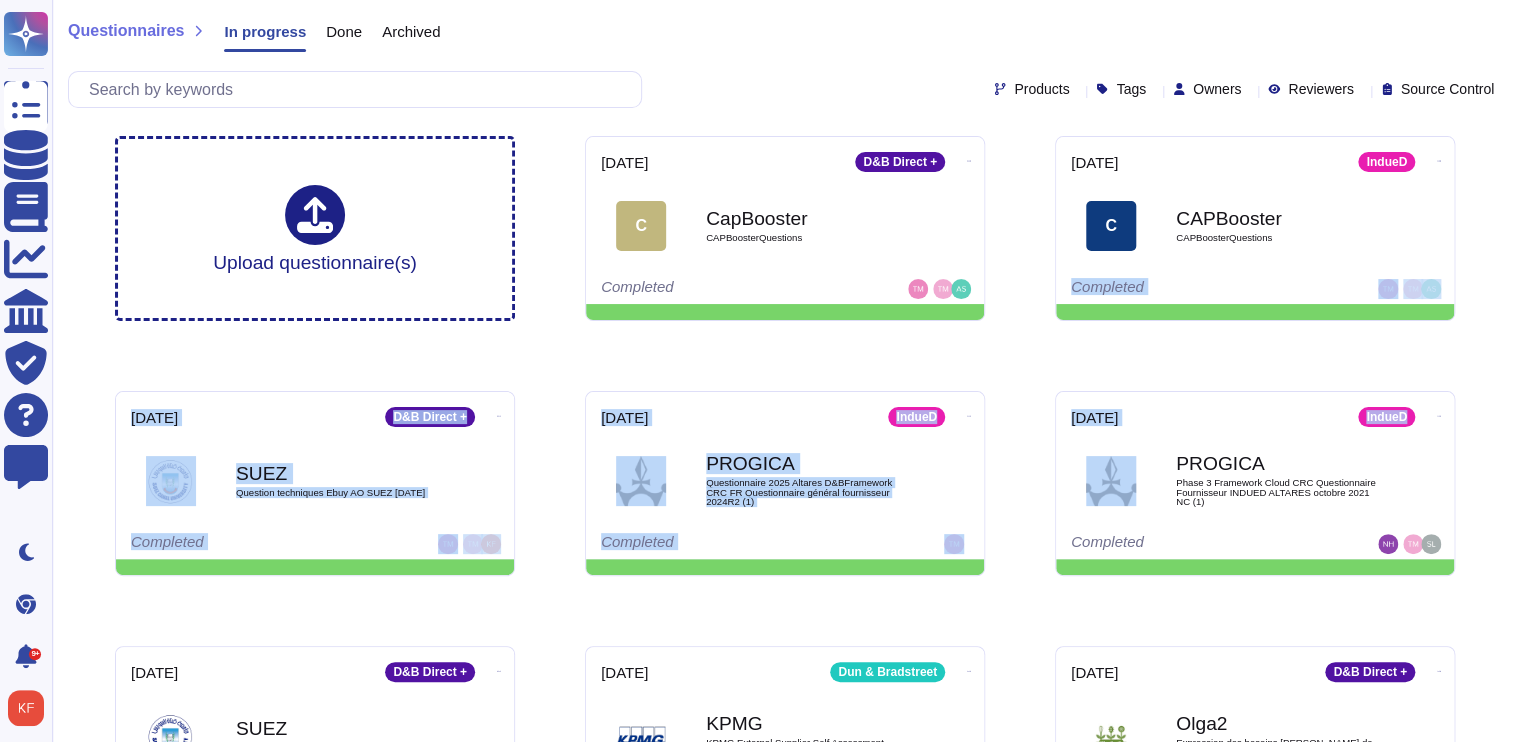 drag, startPoint x: 1514, startPoint y: 248, endPoint x: 1514, endPoint y: 387, distance: 139 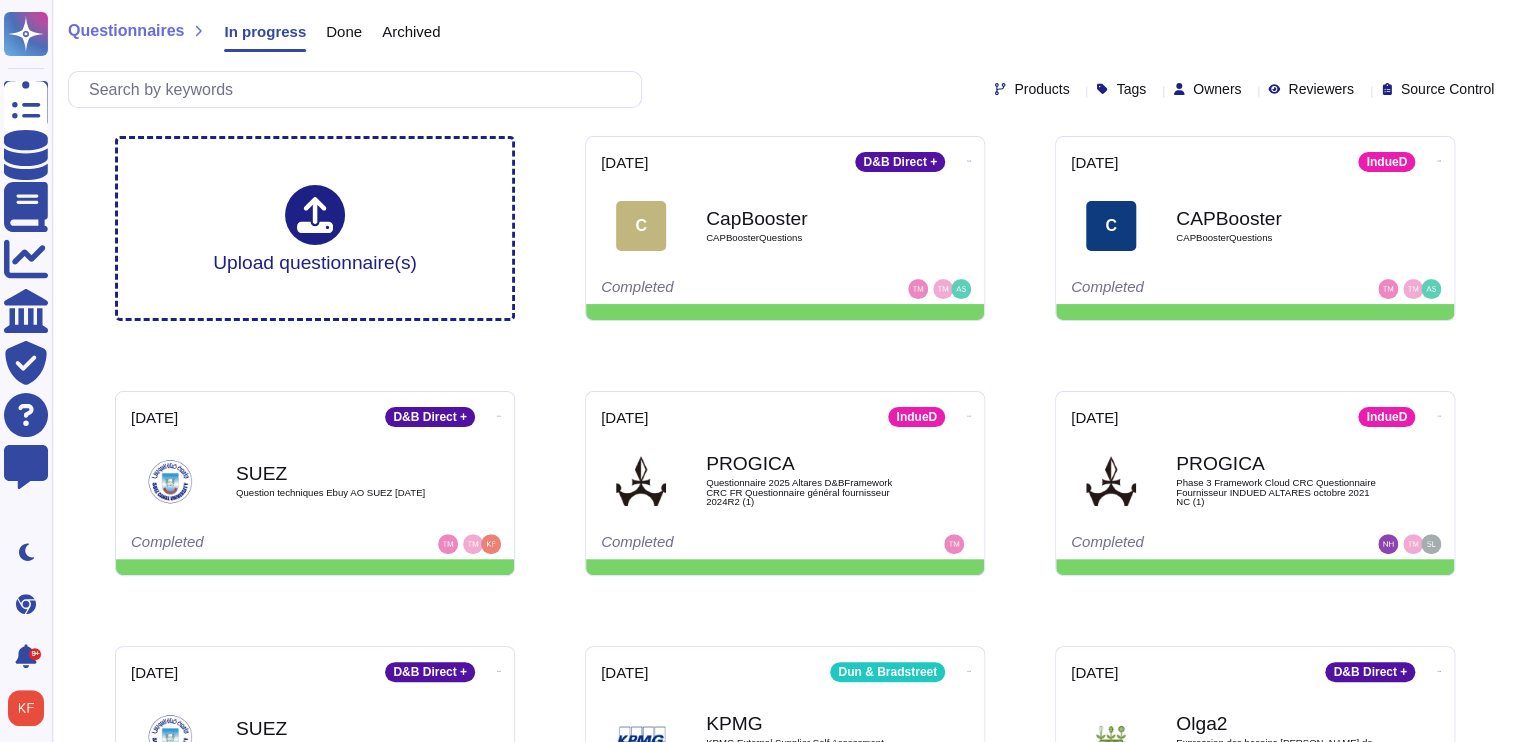scroll, scrollTop: 103, scrollLeft: 0, axis: vertical 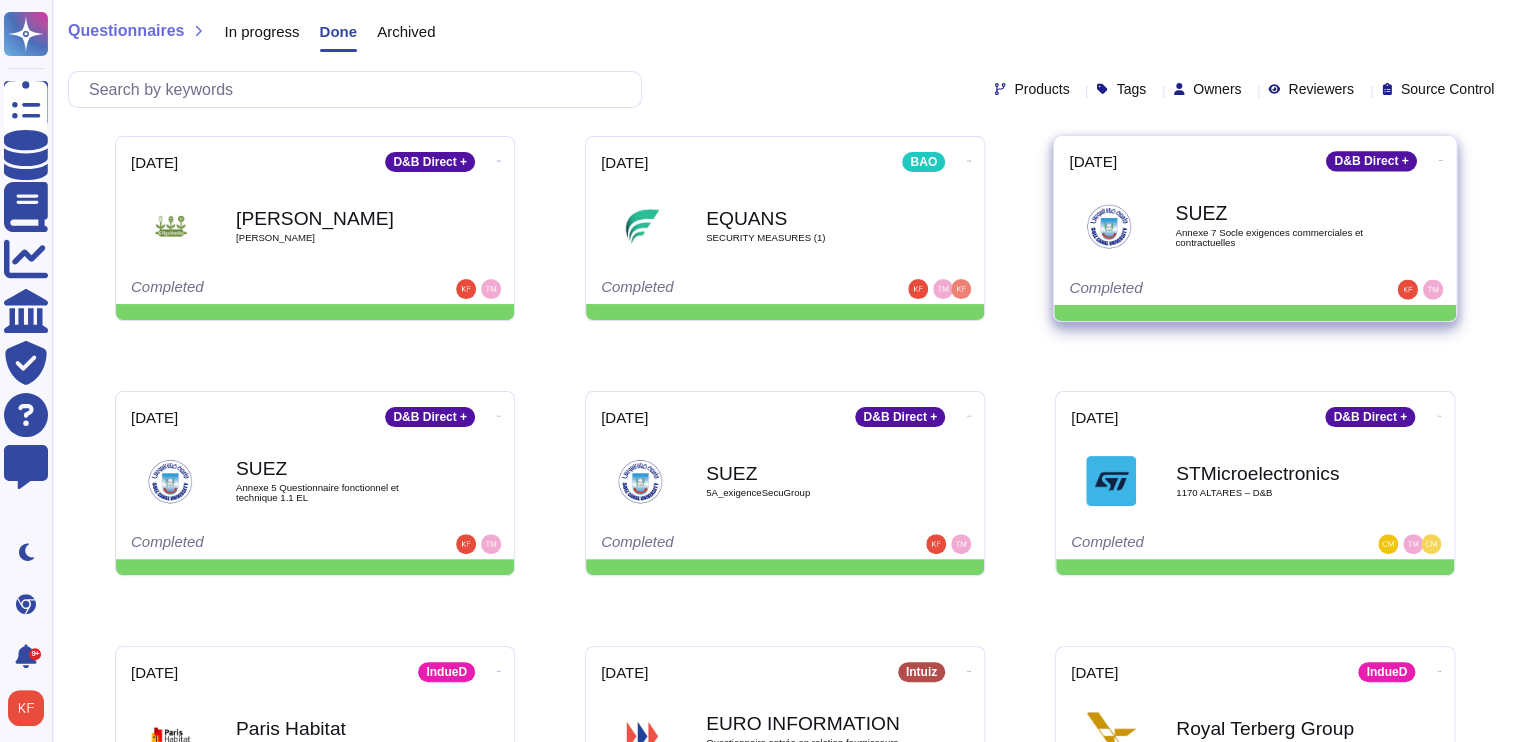 click 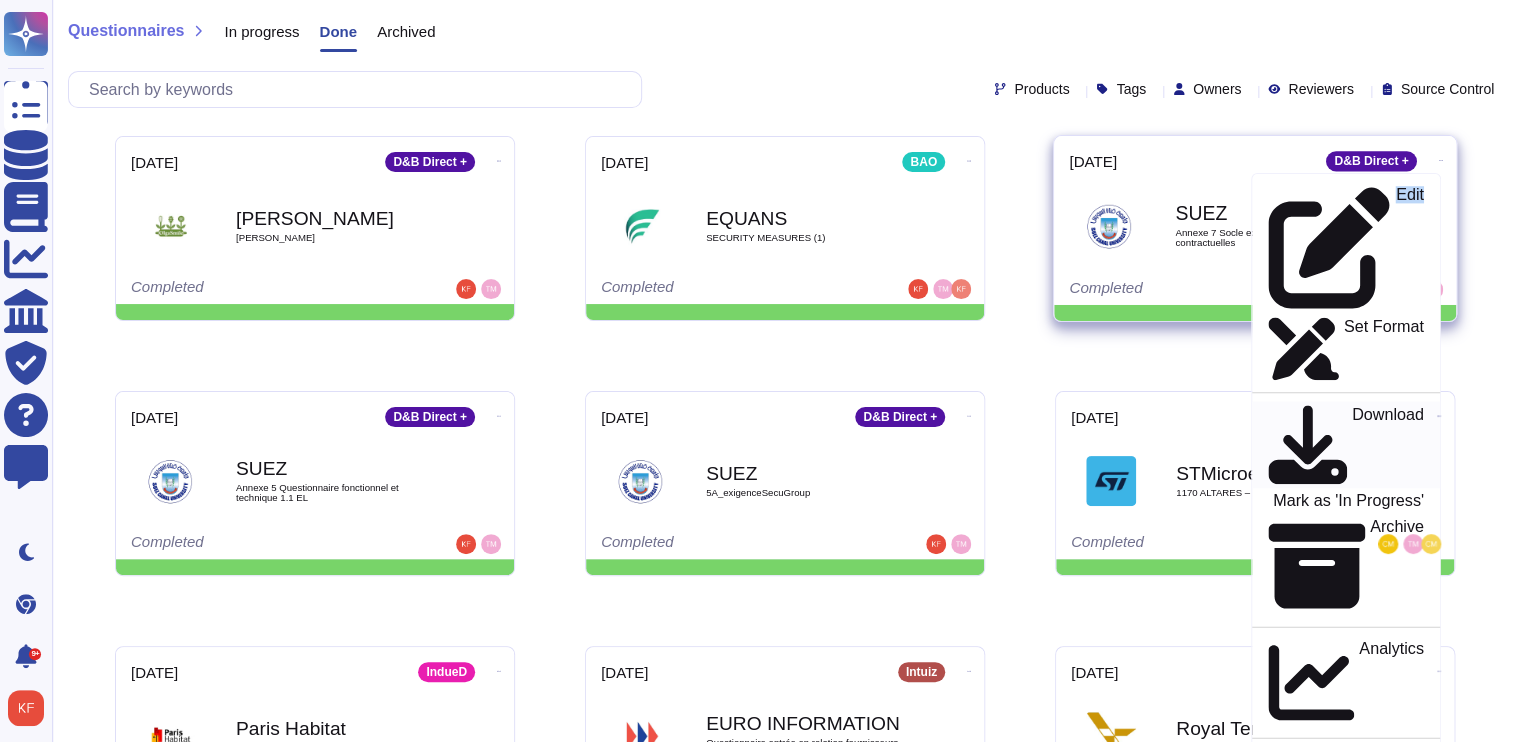 click on "Download" at bounding box center (1388, 445) 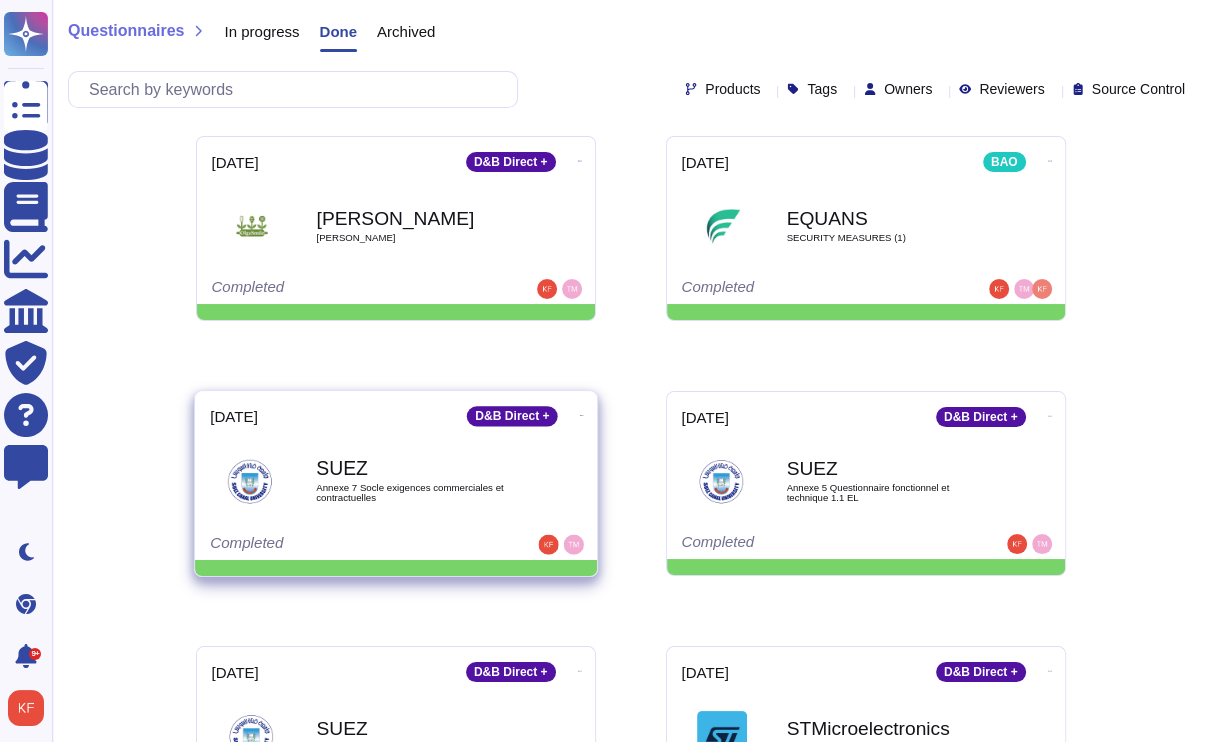 click 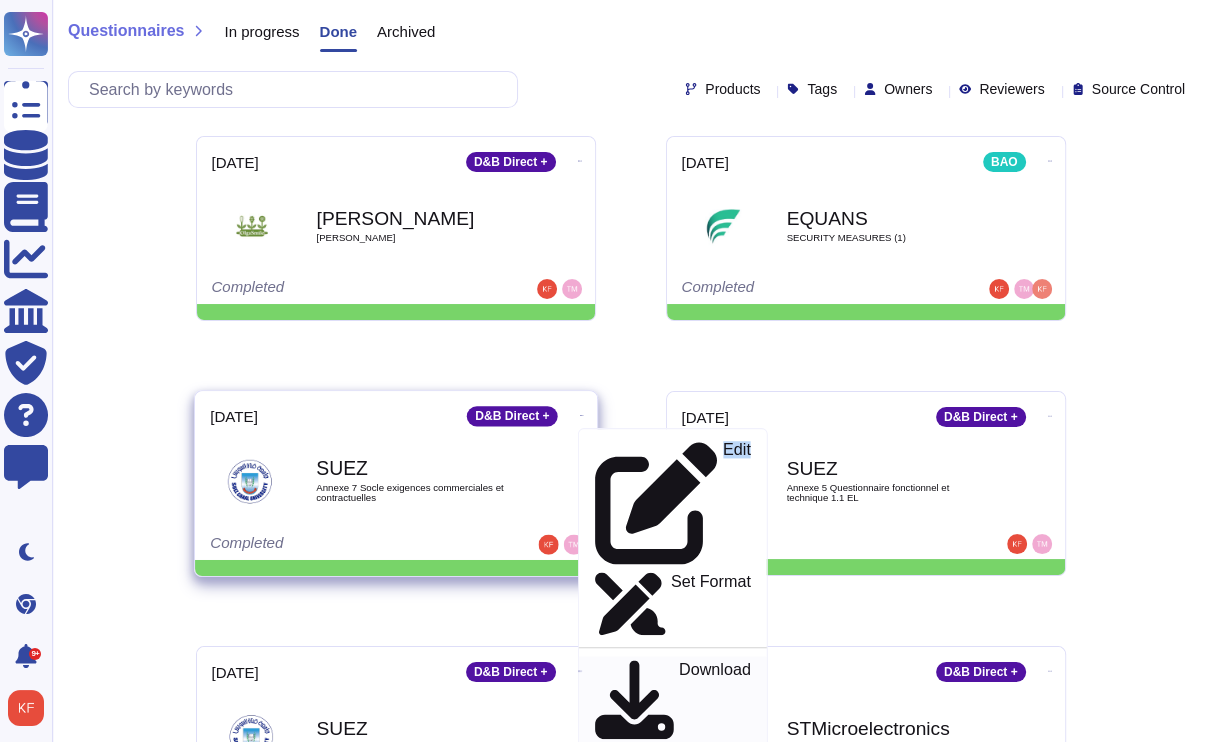 click on "Download" at bounding box center (714, 700) 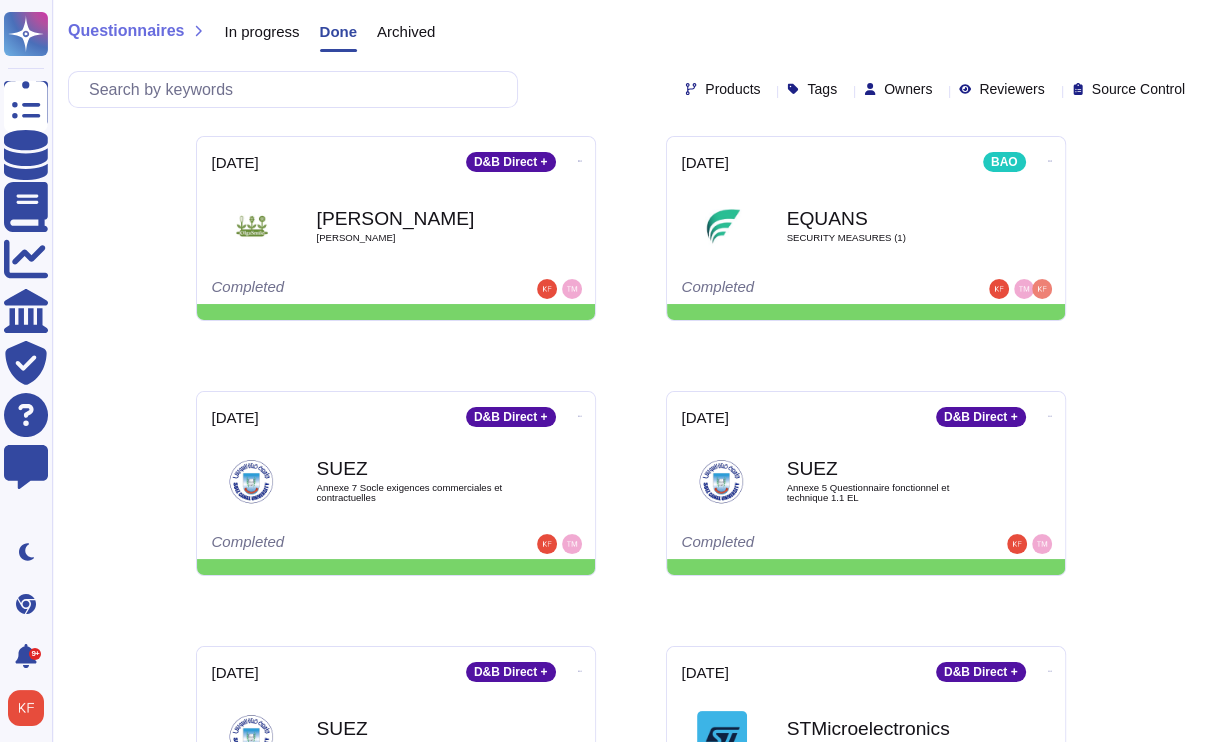 click on "In progress" at bounding box center [261, 31] 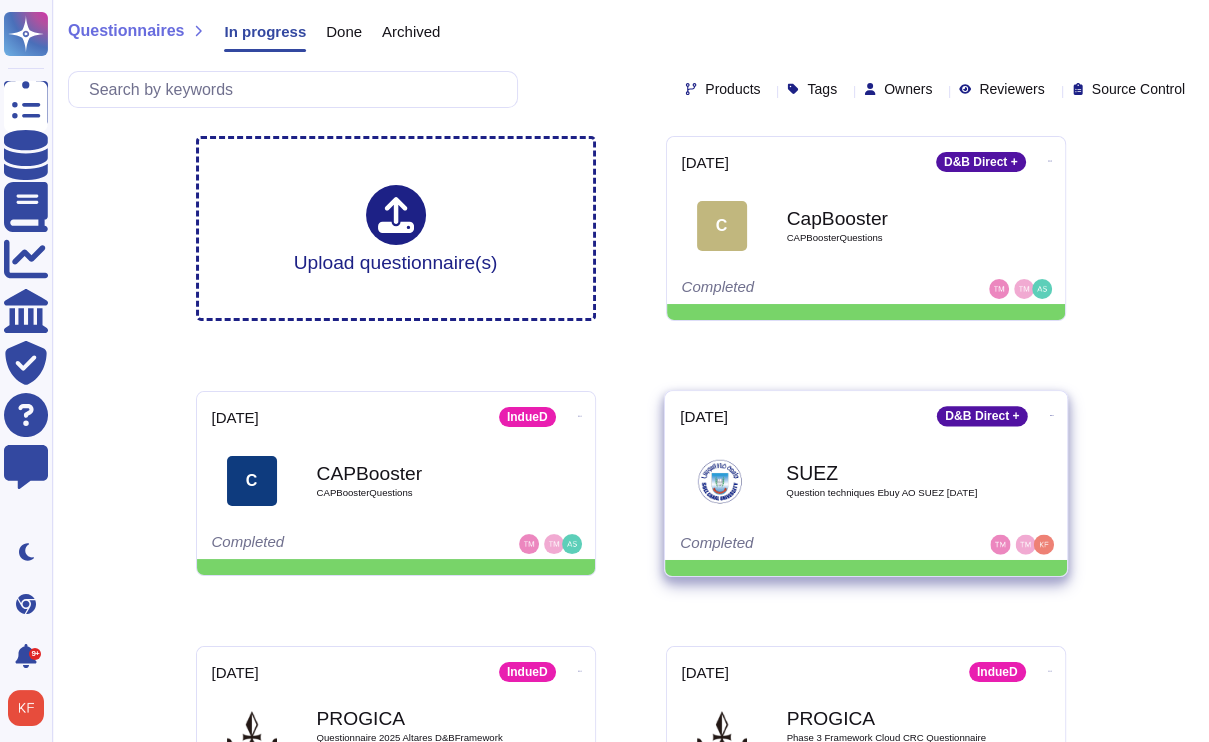 click at bounding box center [1050, 159] 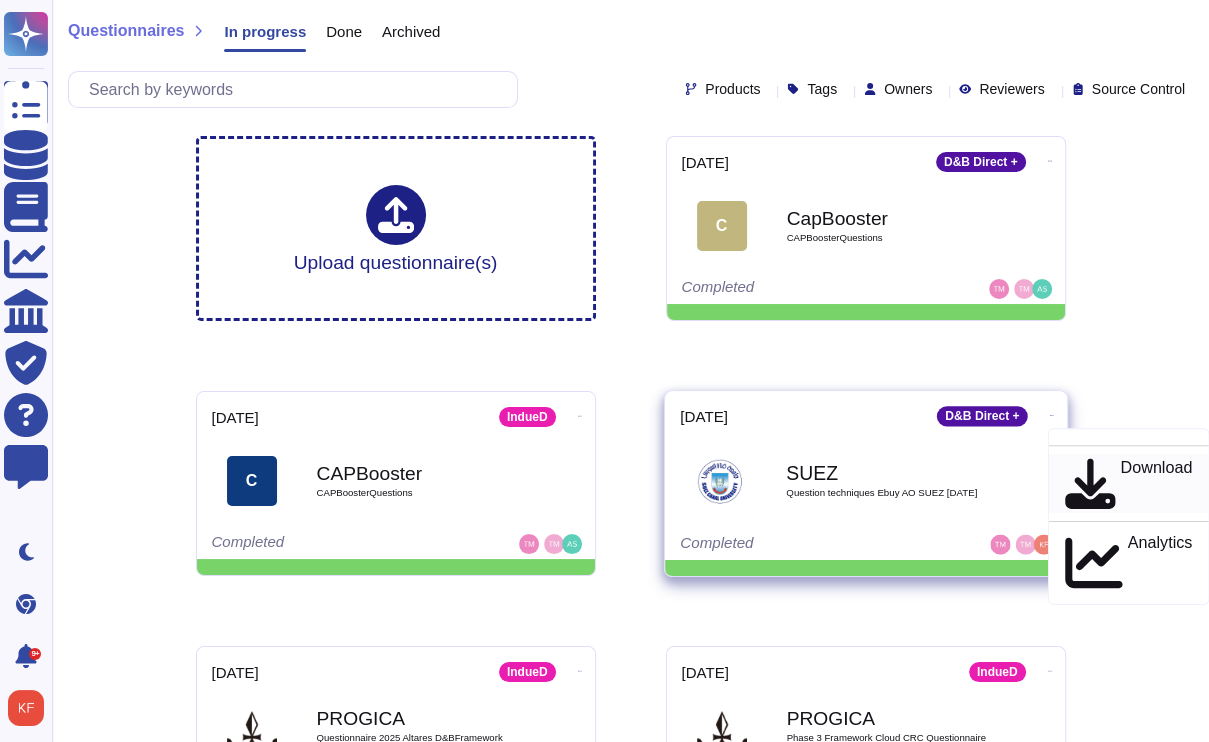 click on "Download" at bounding box center [1128, 483] 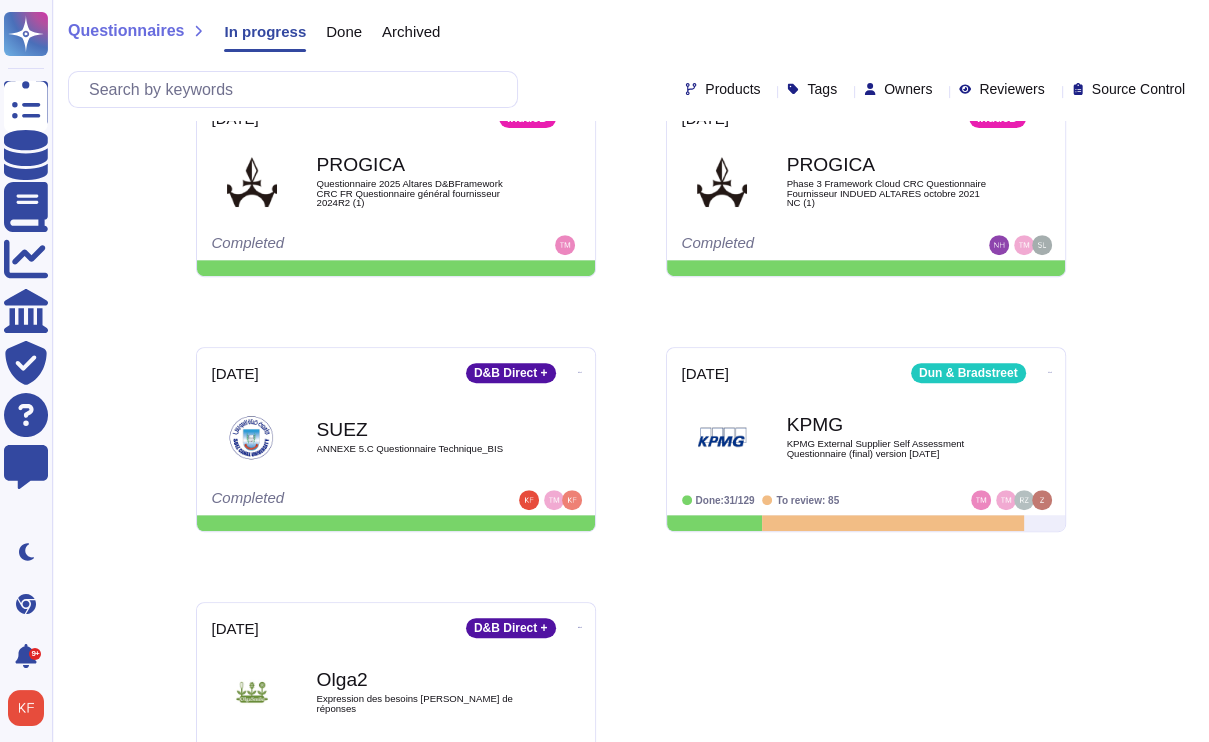 scroll, scrollTop: 604, scrollLeft: 0, axis: vertical 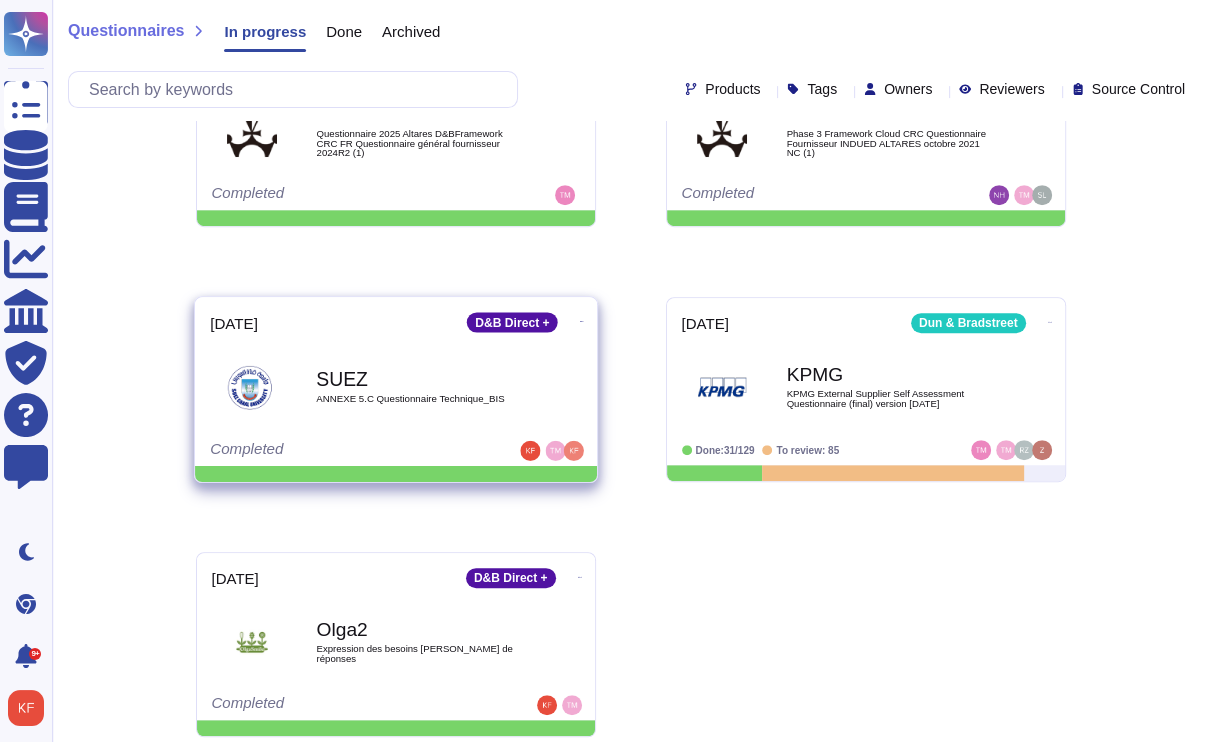 click 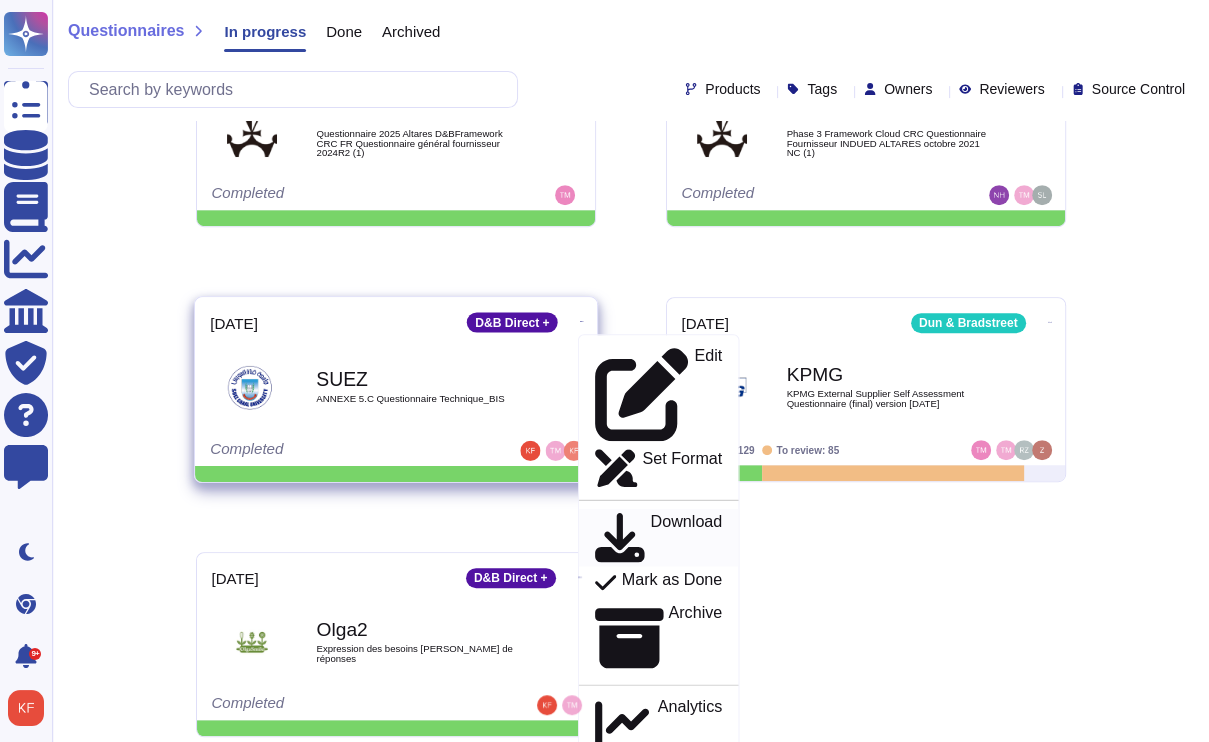 click on "Download" at bounding box center [686, 537] 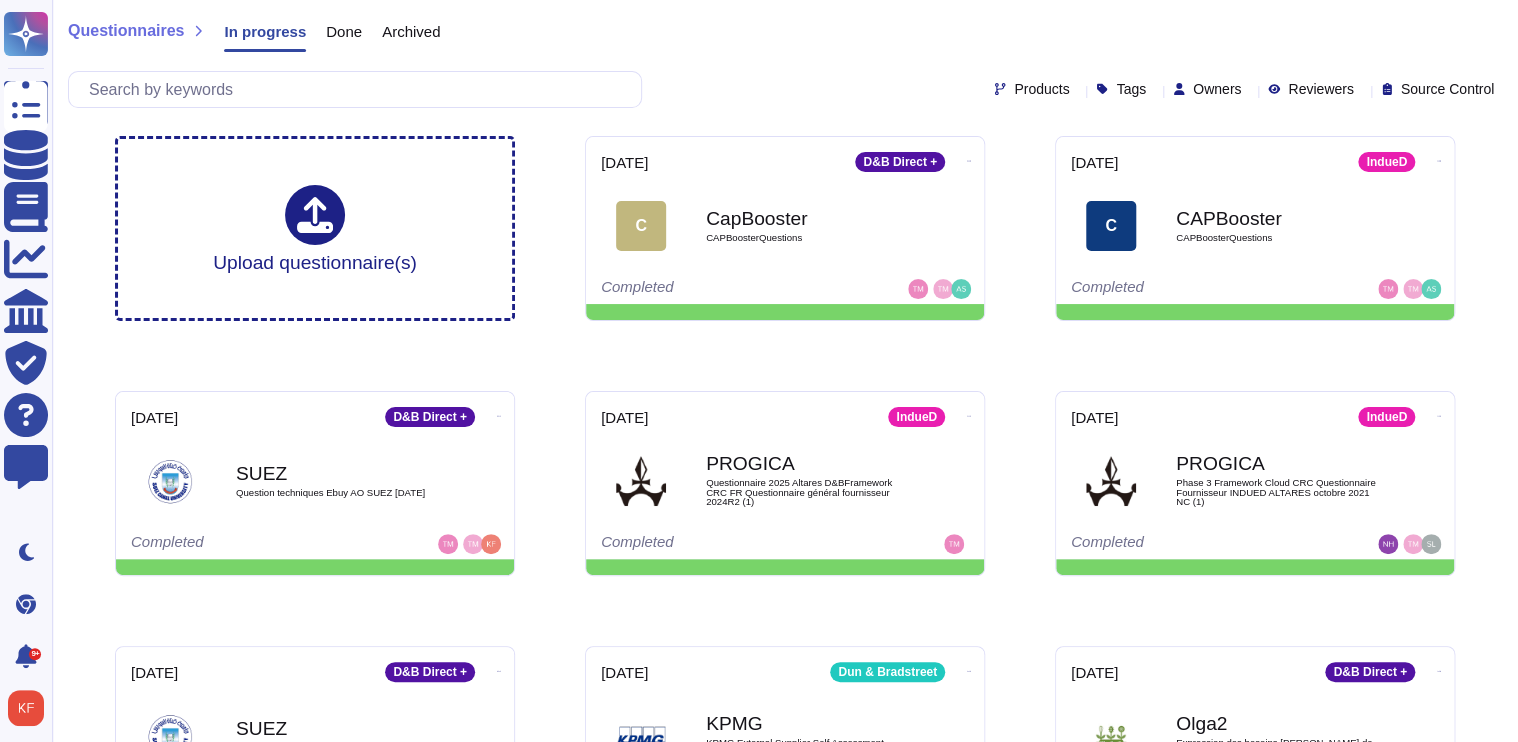 scroll, scrollTop: 35, scrollLeft: 0, axis: vertical 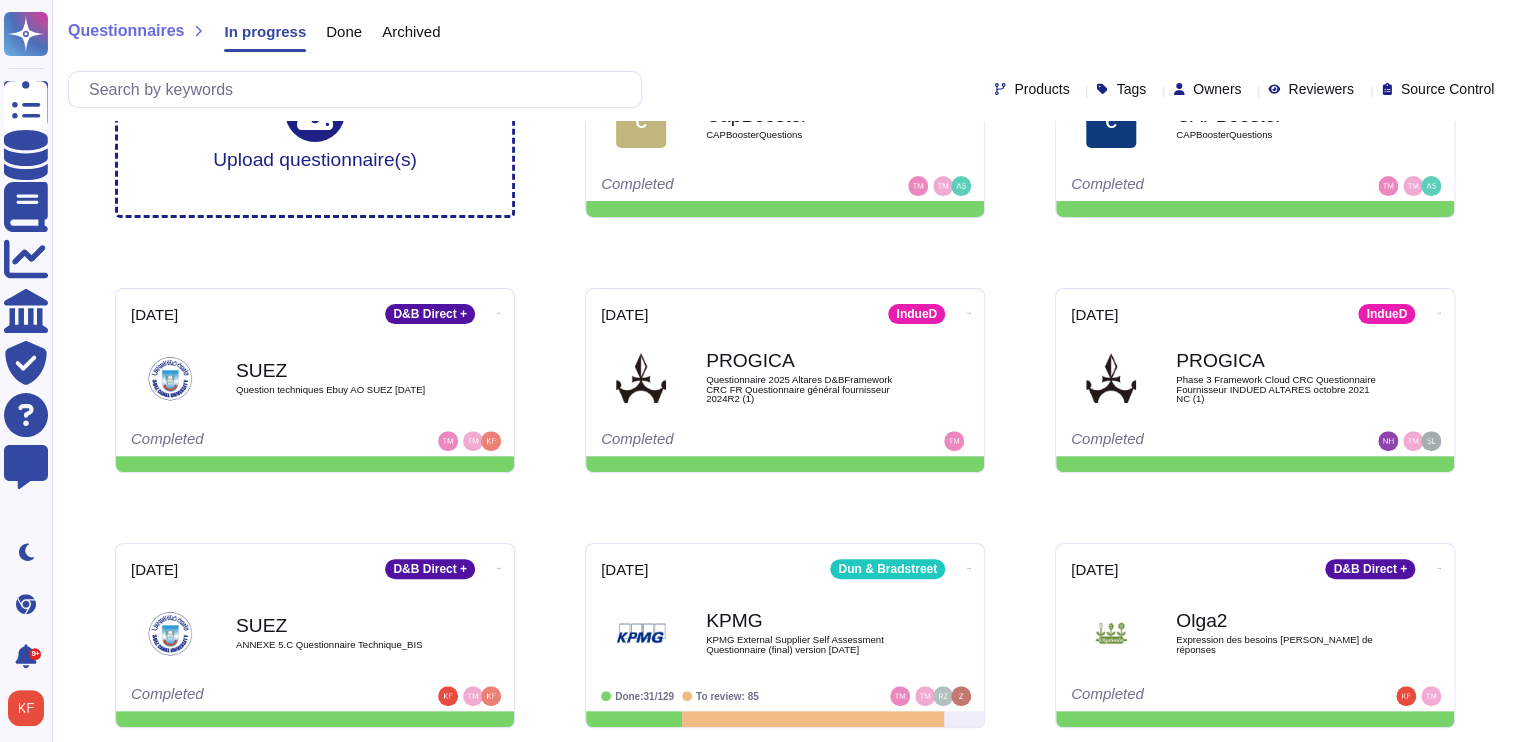 click on "Done" at bounding box center [344, 31] 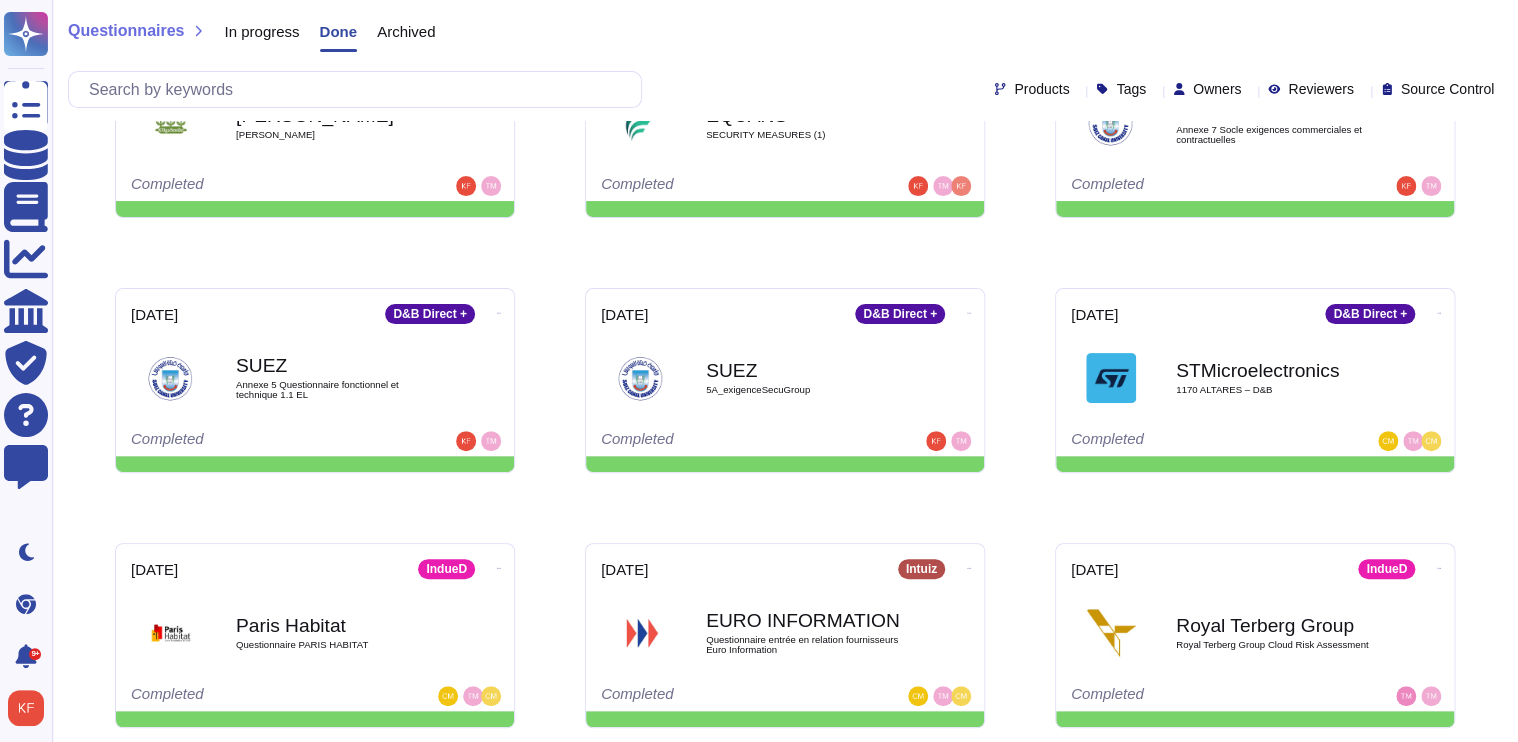 click on "Questionnaires In progress Done Archived Products Tags Owners Reviewers Source Control  [DATE] D&B Direct + [PERSON_NAME] [PERSON_NAME] Grilledereponses Completed  [DATE] BAO EQUANS SECURITY MEASURES (1) Completed  [DATE] D&B Direct + SUEZ Annexe 7 Socle exigences commerciales et contractuelles Completed  [DATE] D&B Direct + SUEZ Annexe 5 Questionnaire fonctionnel et technique 1.1 EL Completed  [DATE] D&B Direct + SUEZ 5A_exigenceSecuGroup Completed  [DATE] D&B Direct + STMicroelectronics 1170 ALTARES – D&B Completed  [DATE] IndueD Paris Habitat Questionnaire PARIS HABITAT Completed  [DATE] Intuiz EURO INFORMATION Questionnaire entrée en relation fournisseurs Euro Information Completed  [DATE] IndueD Royal Terberg Group Royal Terberg Group Cloud Risk Assessment Completed  [DATE] IndueD CREDENDO Attachment D Requirements Completed  [DATE] IndueD F Forvis Mazars Group DRAFT Appendix E Data Services for WeCheck RFP IT Security Questionnaire Completed  [DATE] D&B Direct + STM SFR" at bounding box center (785, 10520) 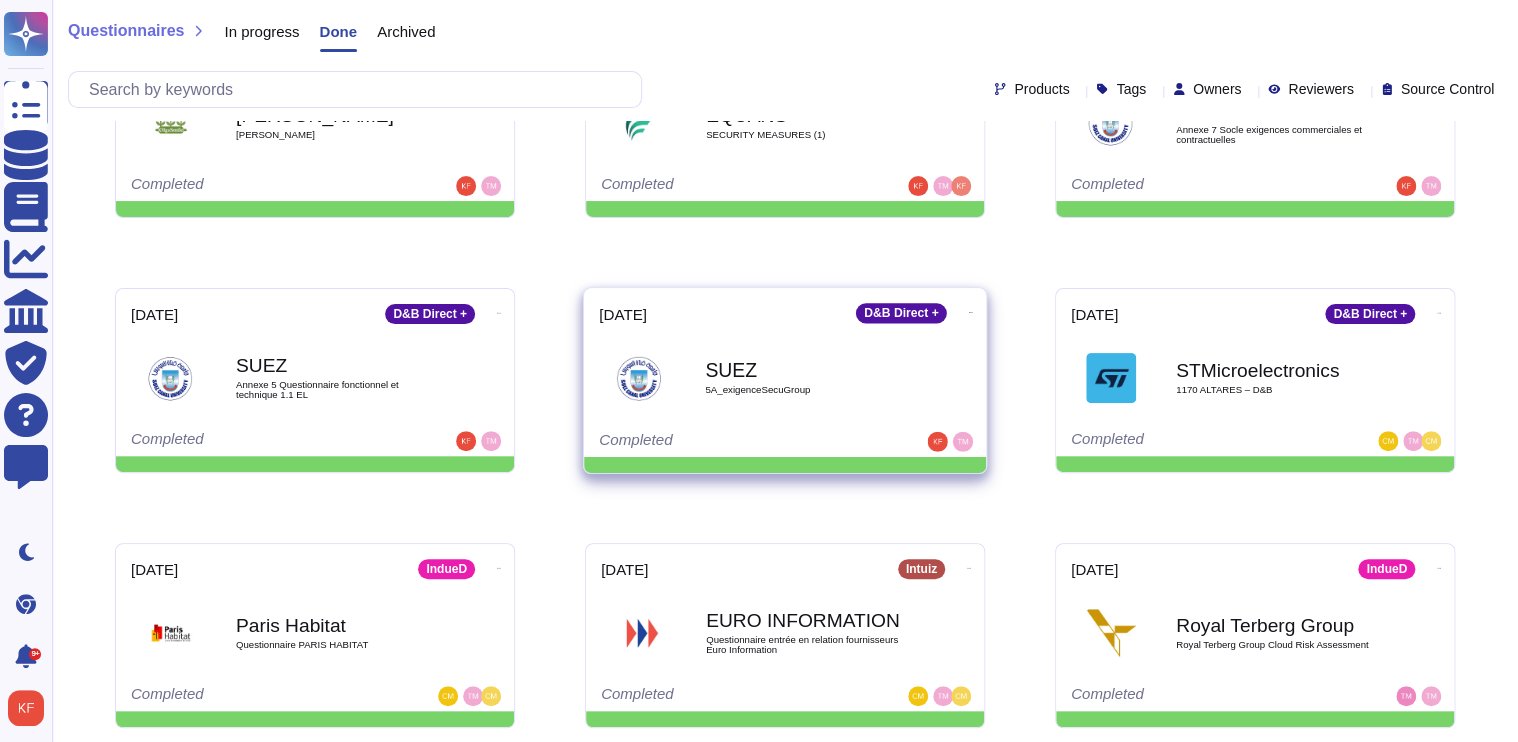 click on "[DATE] D&B Direct + SUEZ 5A_exigenceSecuGroup Completed" at bounding box center (785, 372) 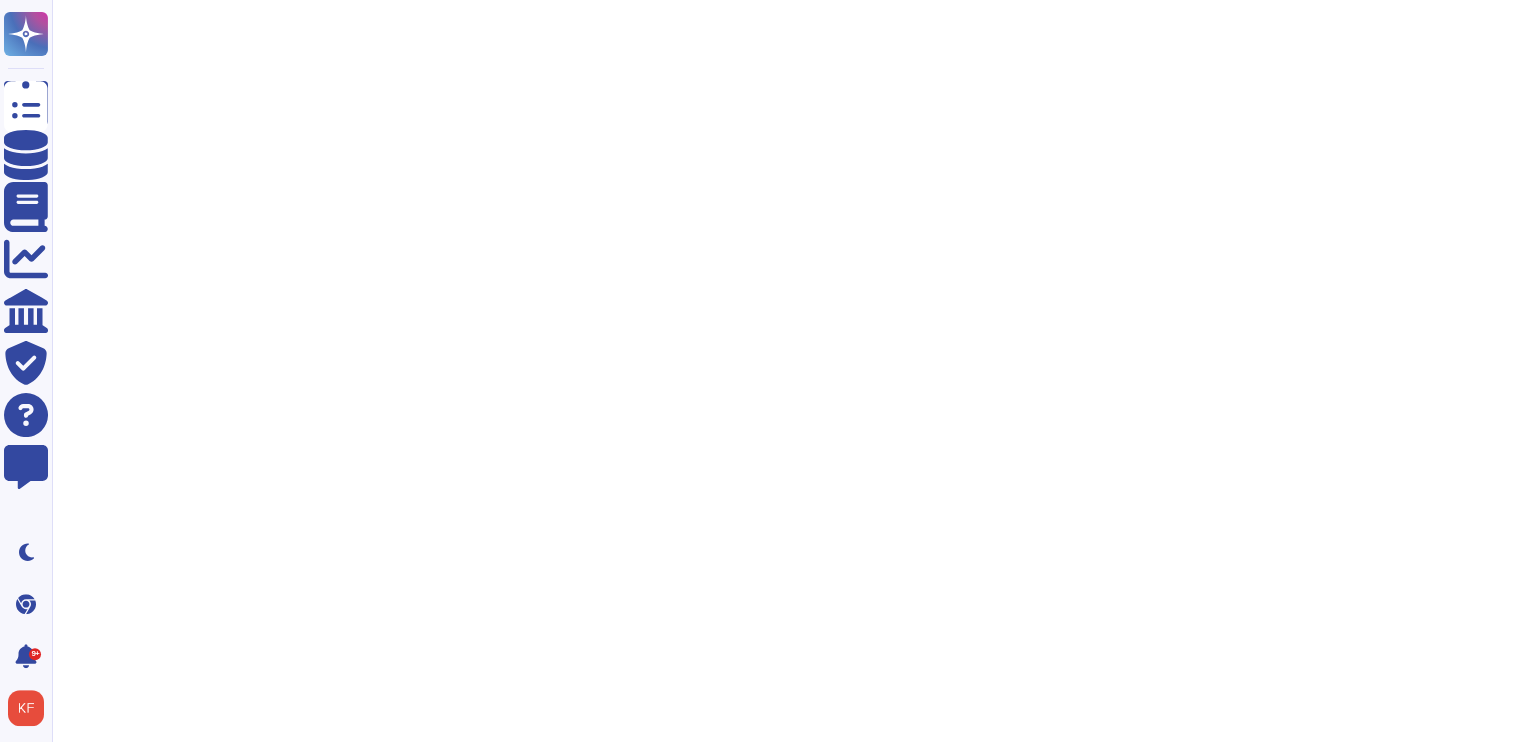 scroll, scrollTop: 0, scrollLeft: 0, axis: both 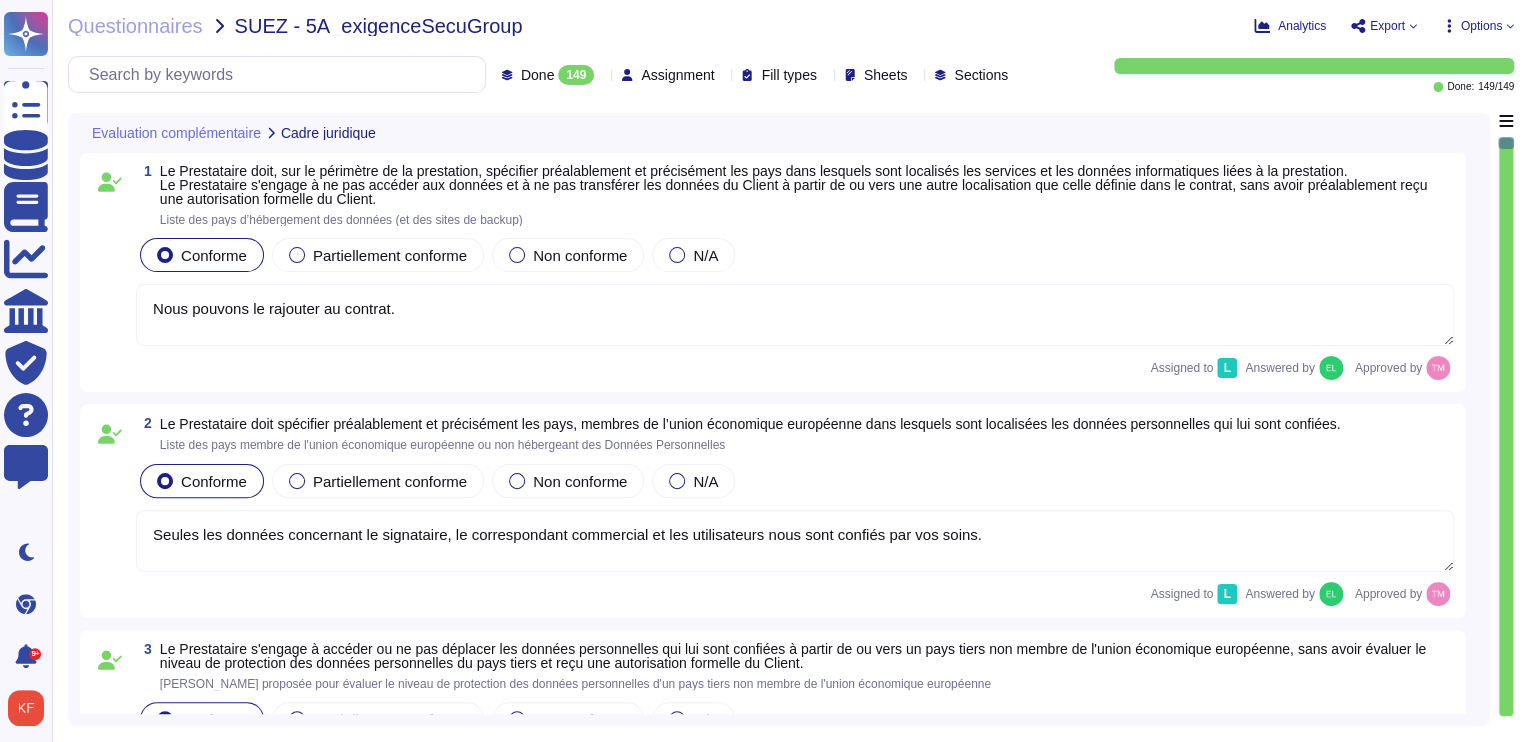 type on "Nous pouvons le rajouter au contrat." 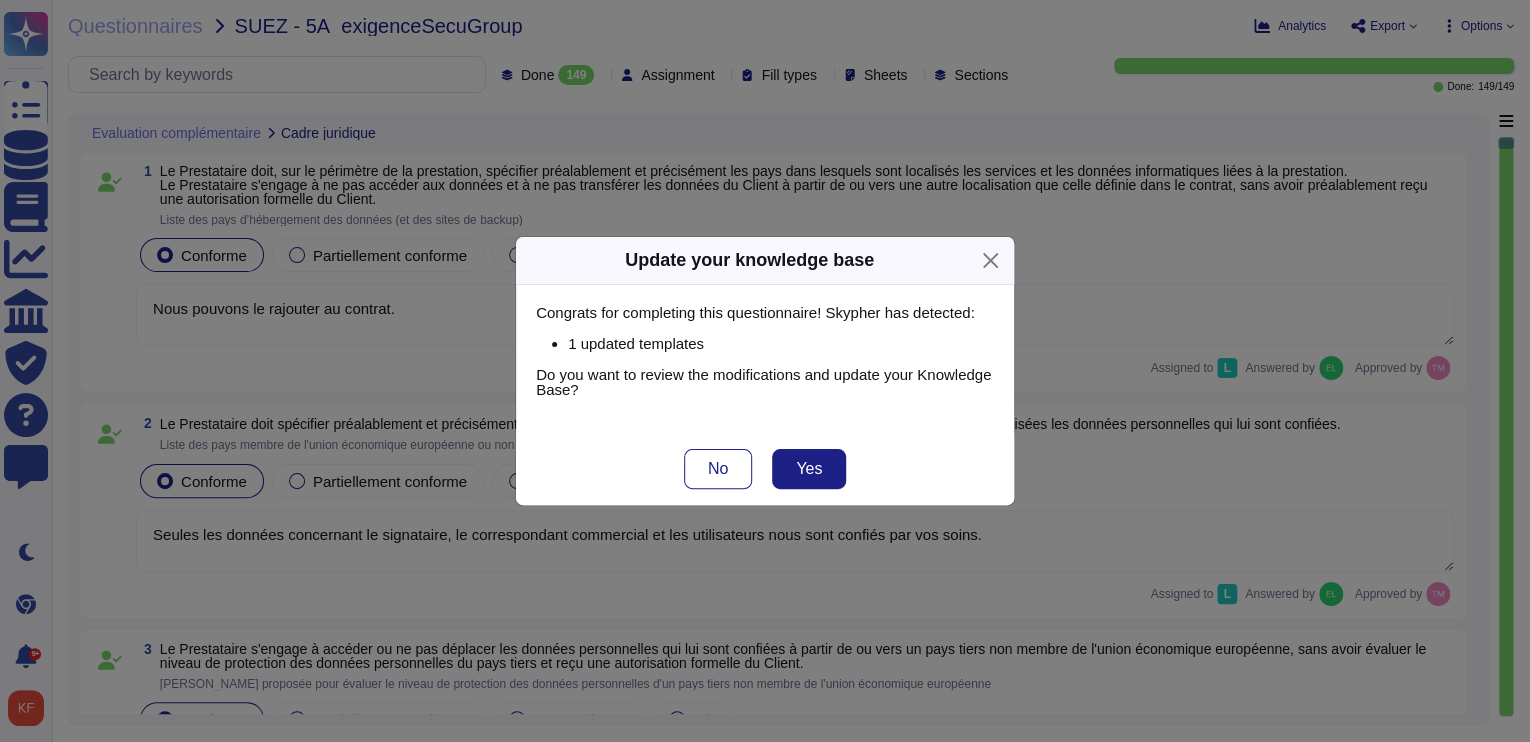 click on "Update your knowledge base Congrats for completing this questionnaire! Skypher has detected: 1   updated templates Do you want to review the modifications and update your Knowledge Base? No Yes" at bounding box center (765, 371) 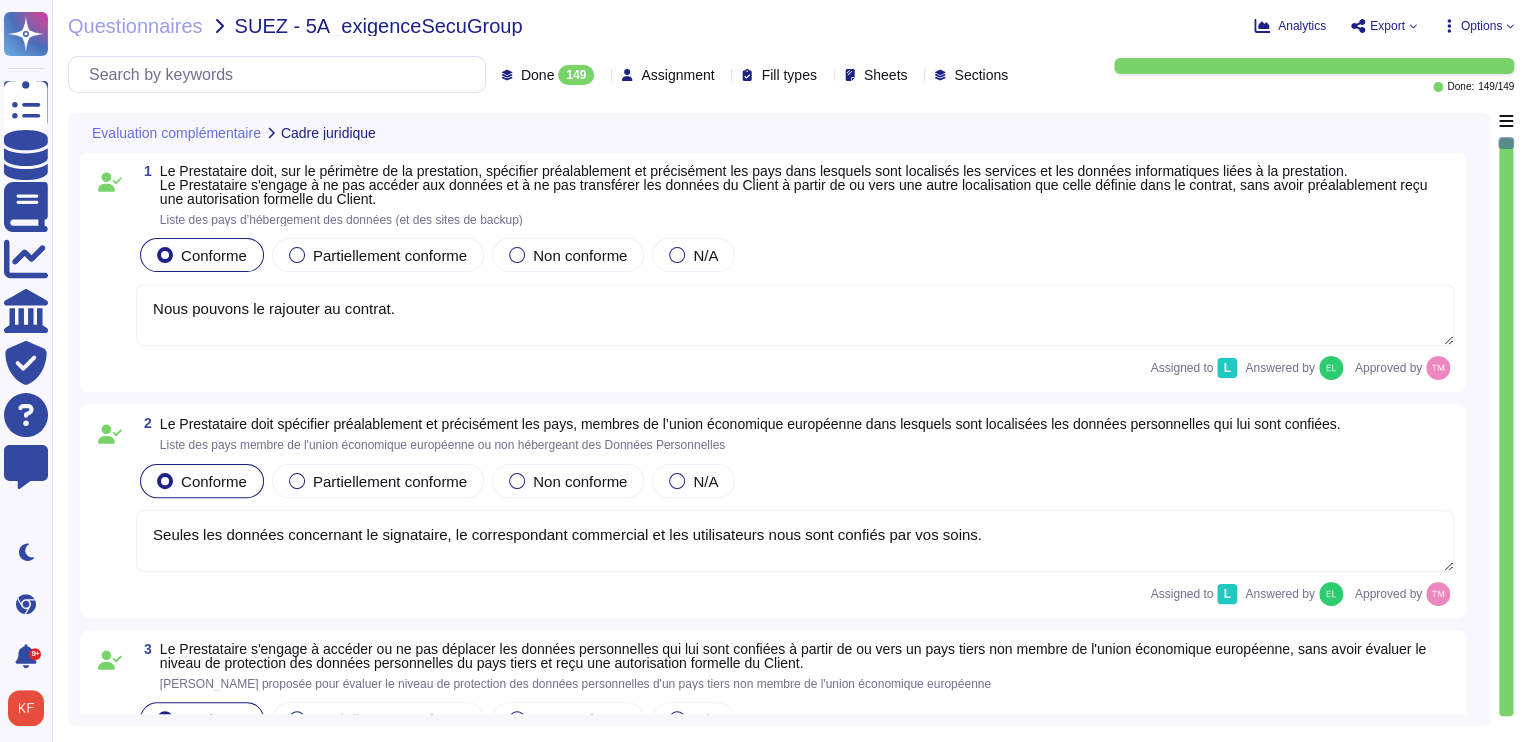 click on "Analytics Export Options" at bounding box center (1270, 26) 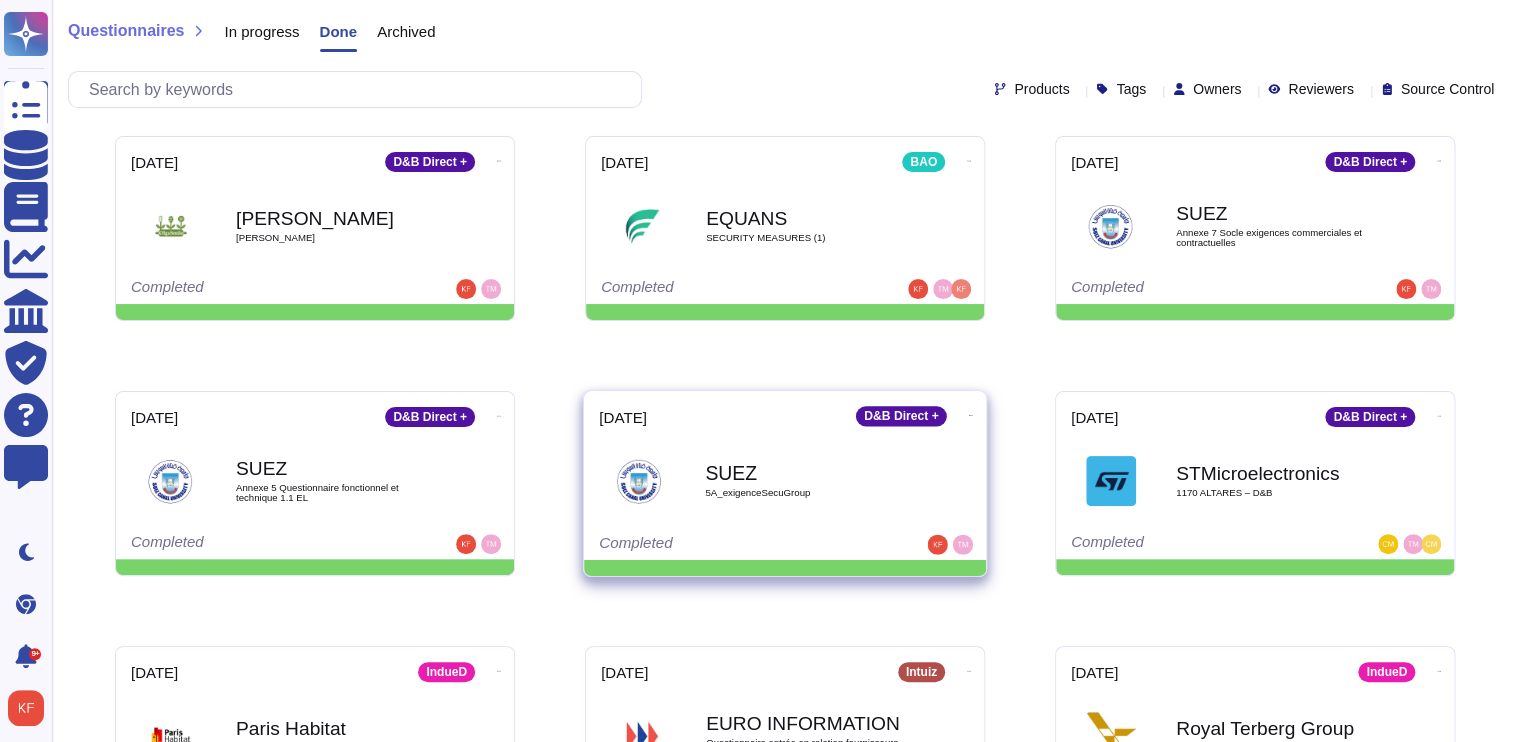 click 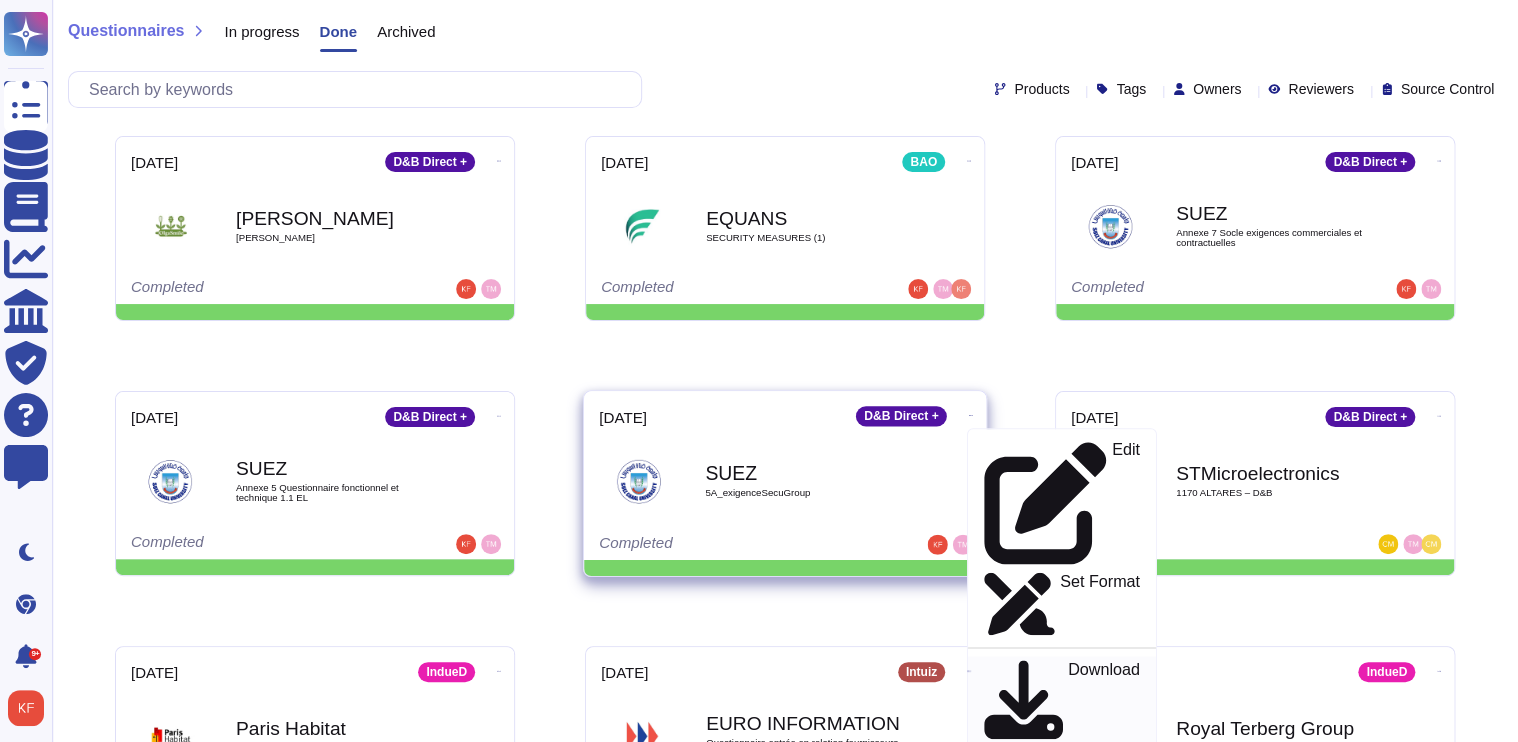 click on "Download" at bounding box center (1104, 700) 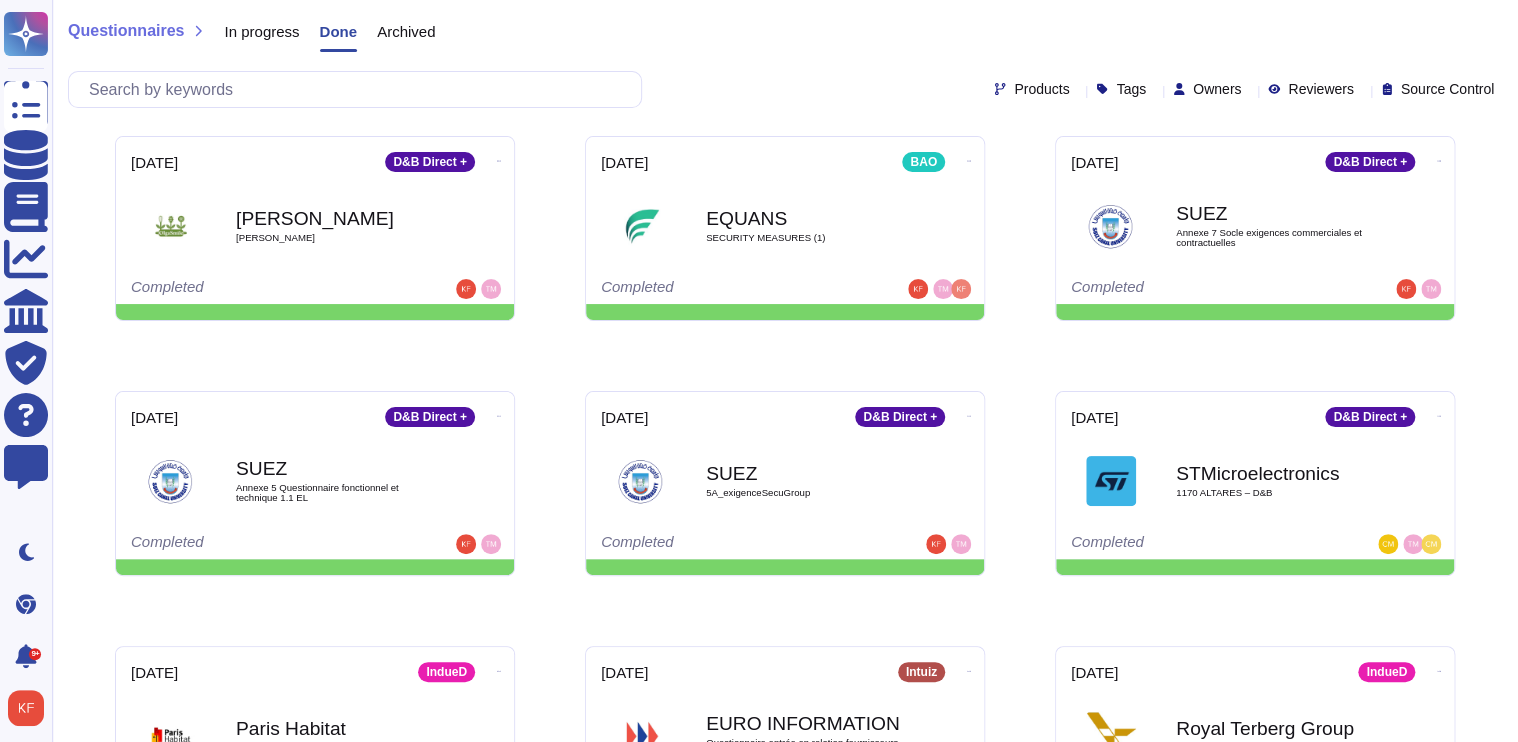 click on "In progress" at bounding box center (261, 31) 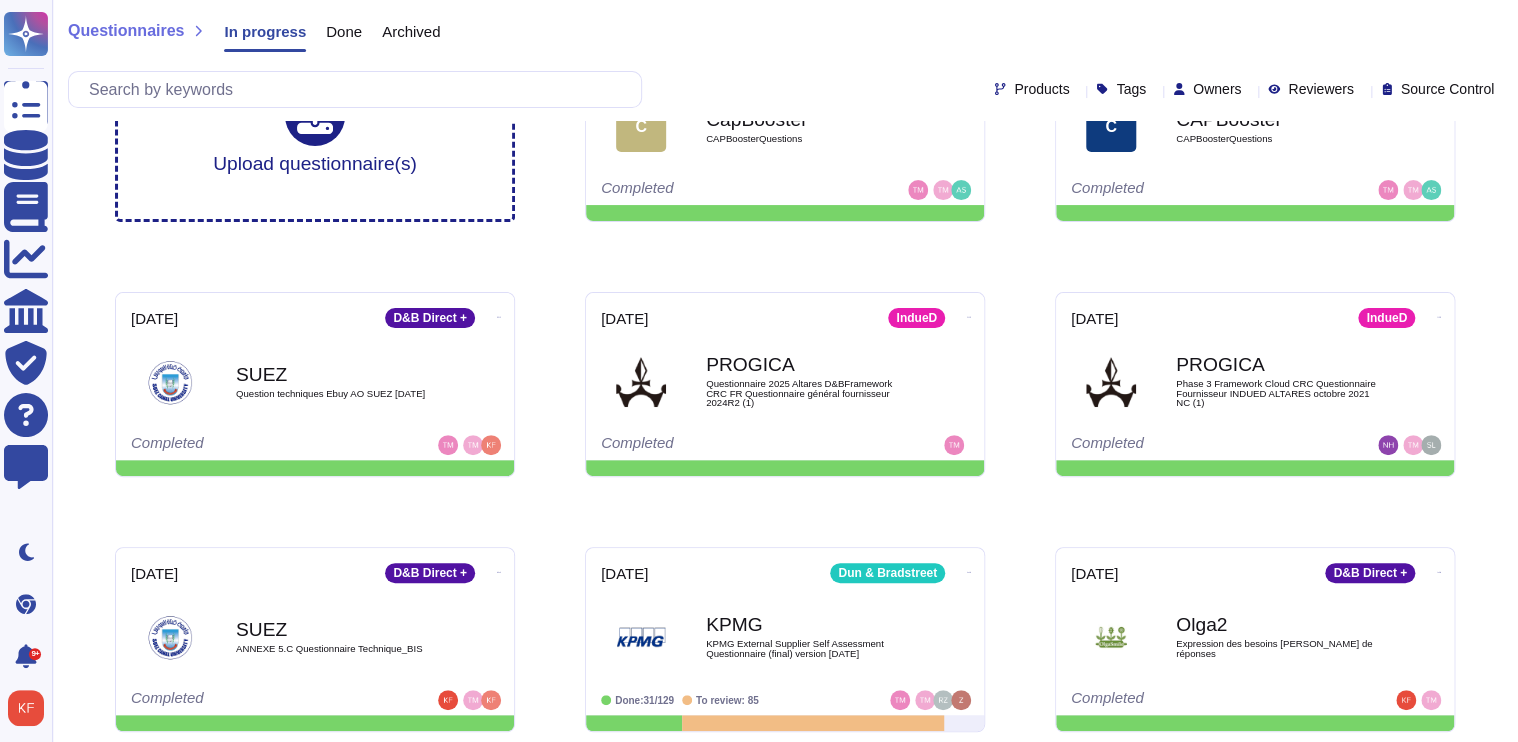 scroll, scrollTop: 103, scrollLeft: 0, axis: vertical 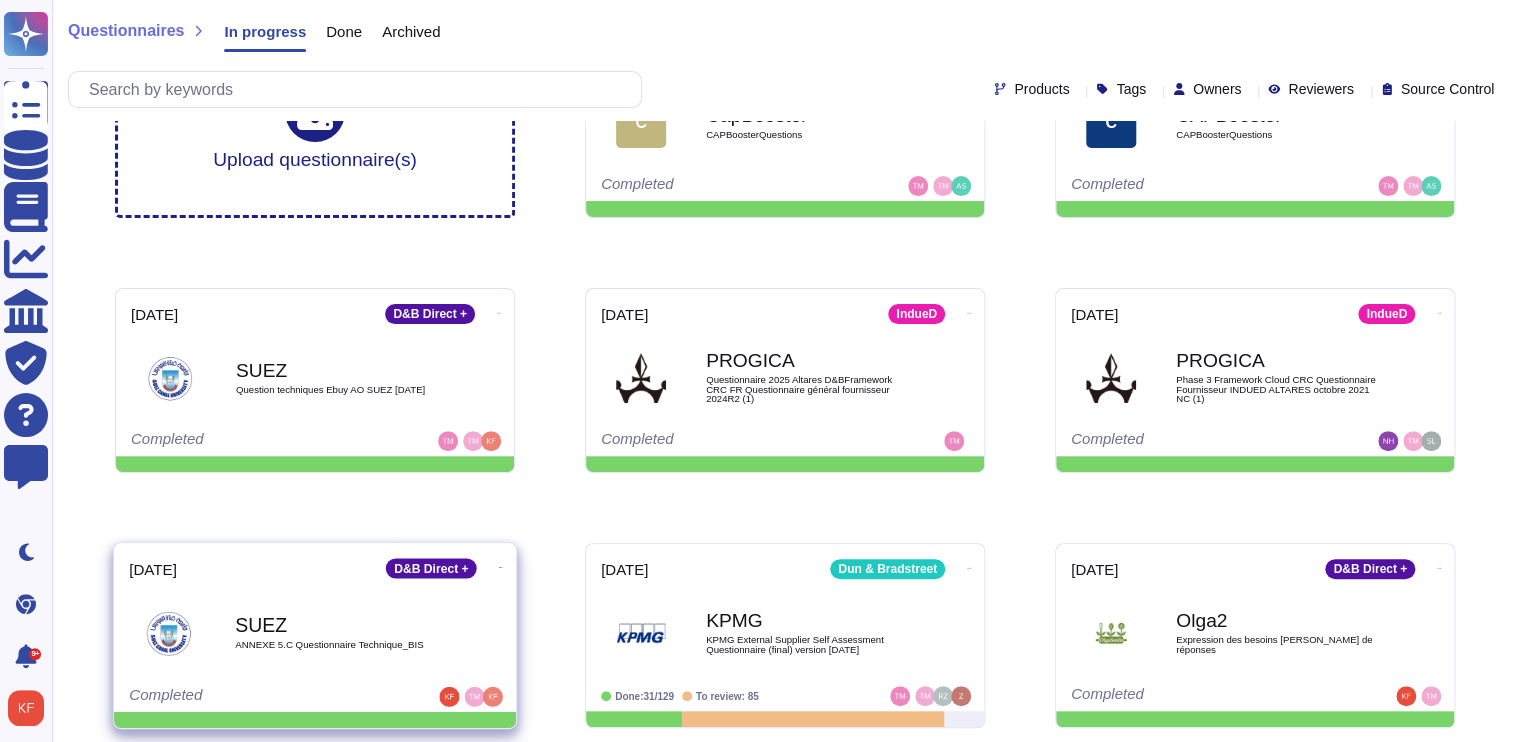 click 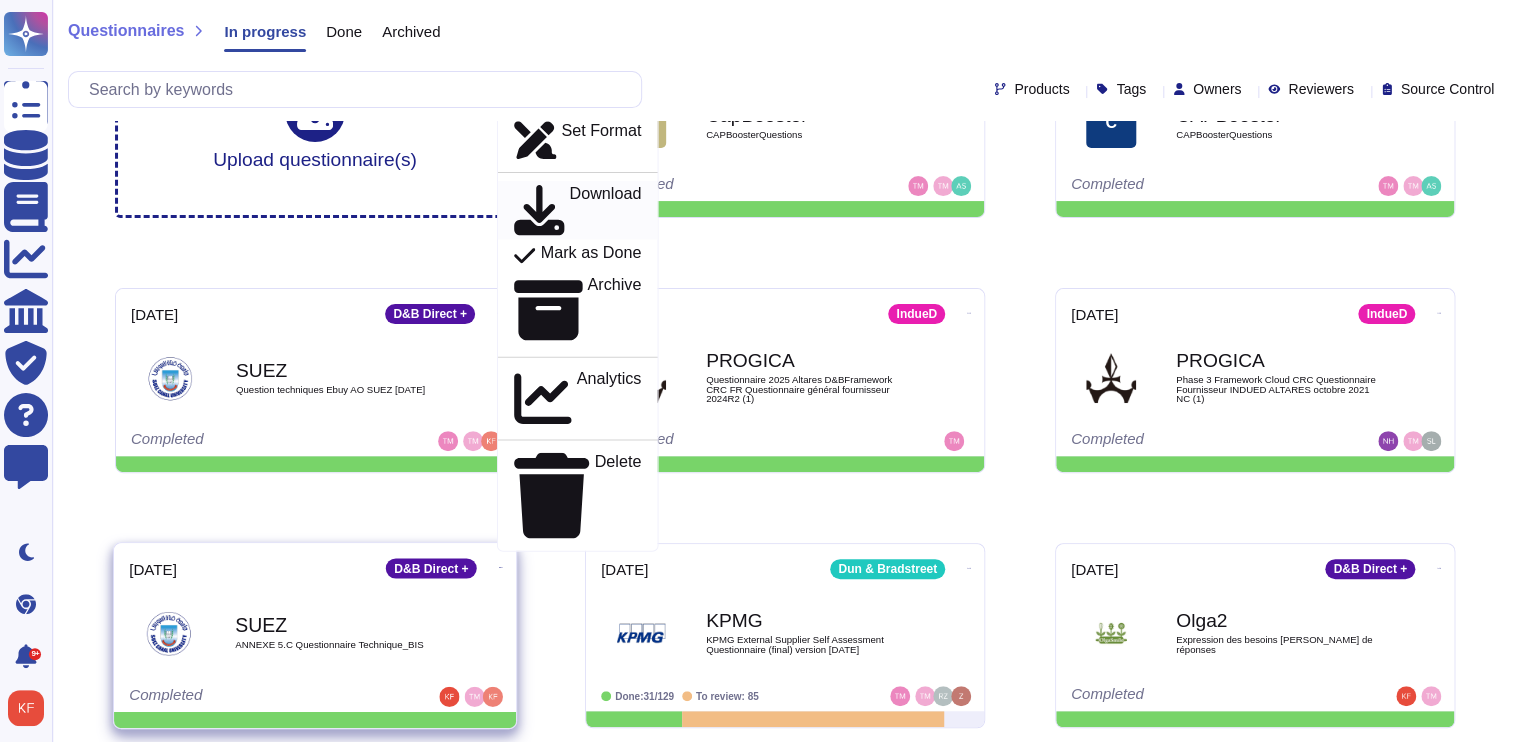 click on "Download" at bounding box center [605, 210] 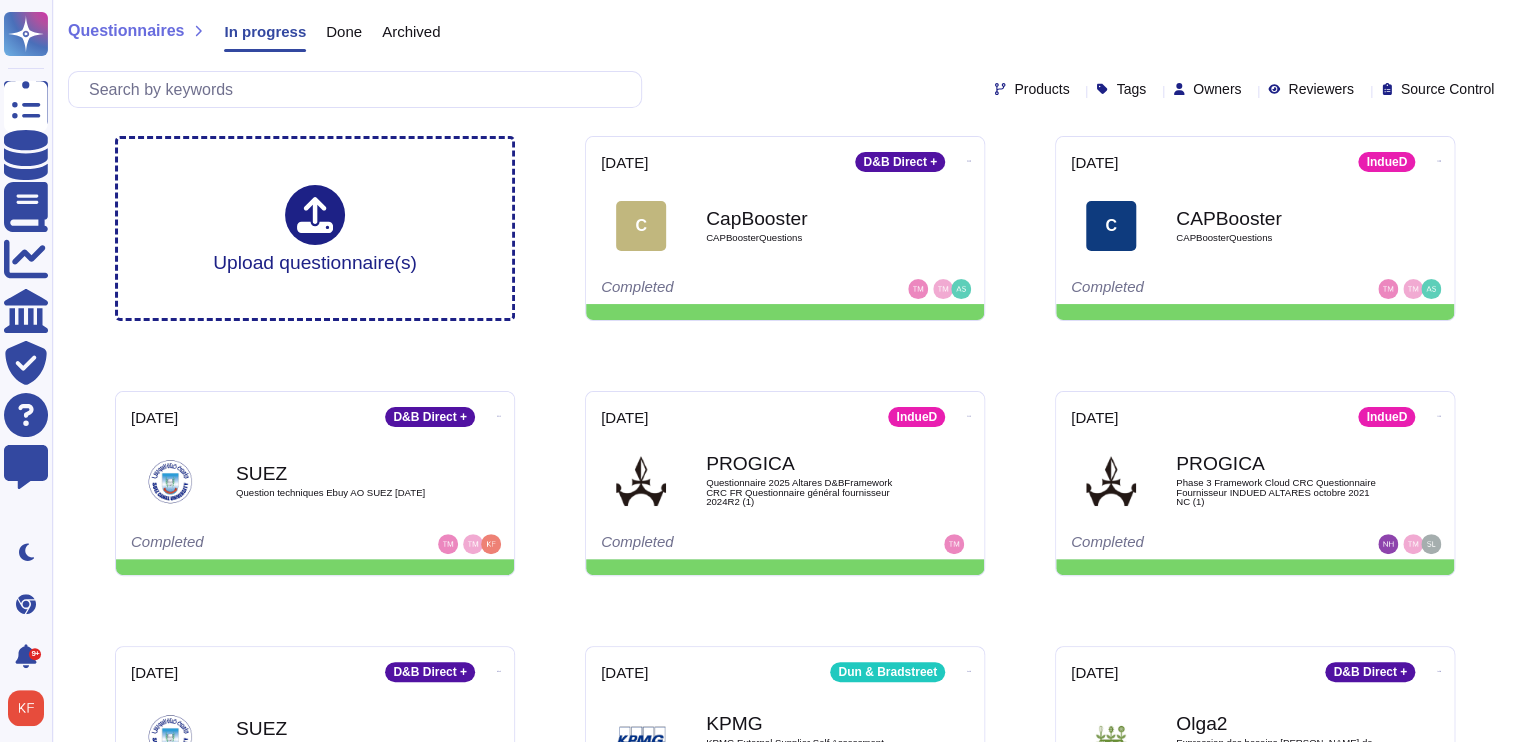 scroll, scrollTop: 103, scrollLeft: 0, axis: vertical 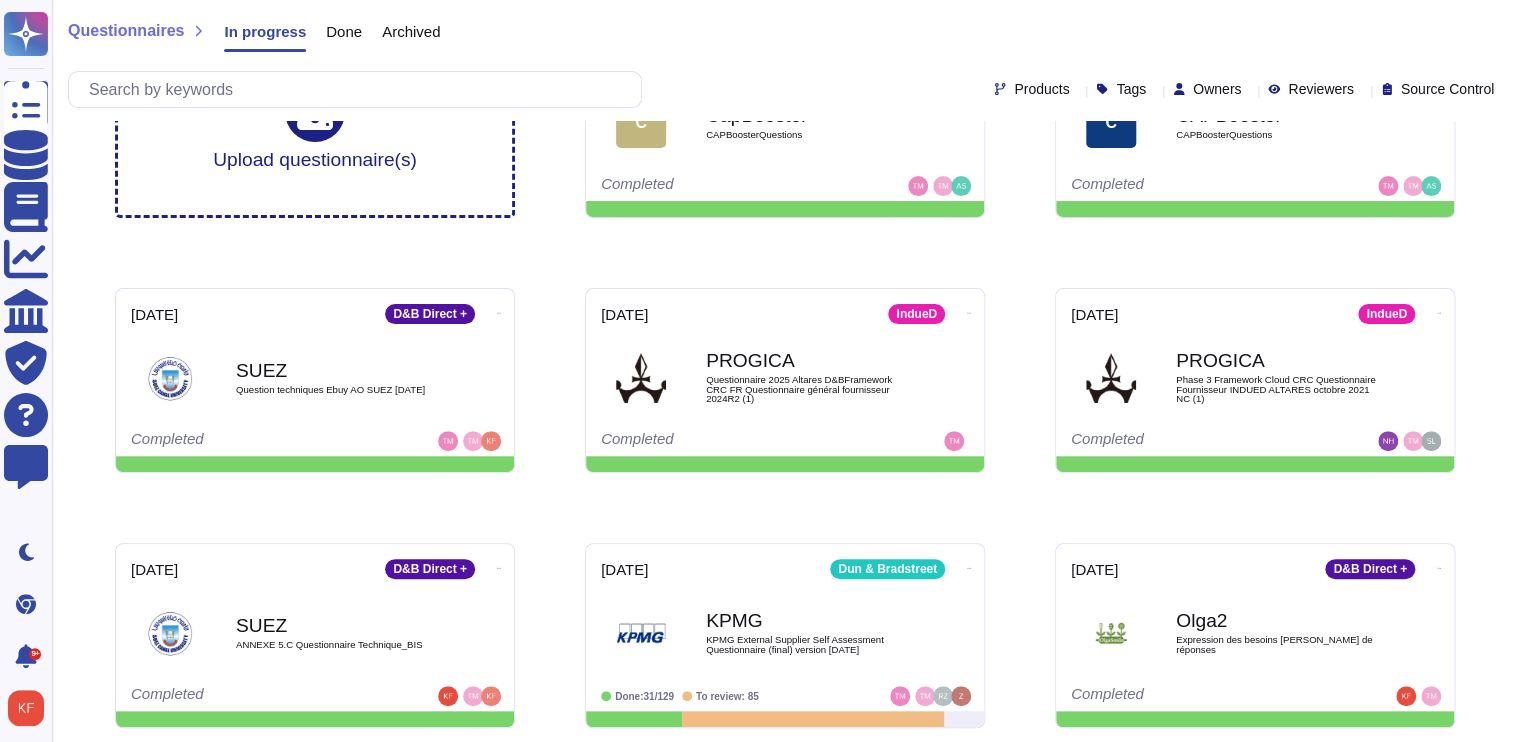click on "Done" at bounding box center (344, 31) 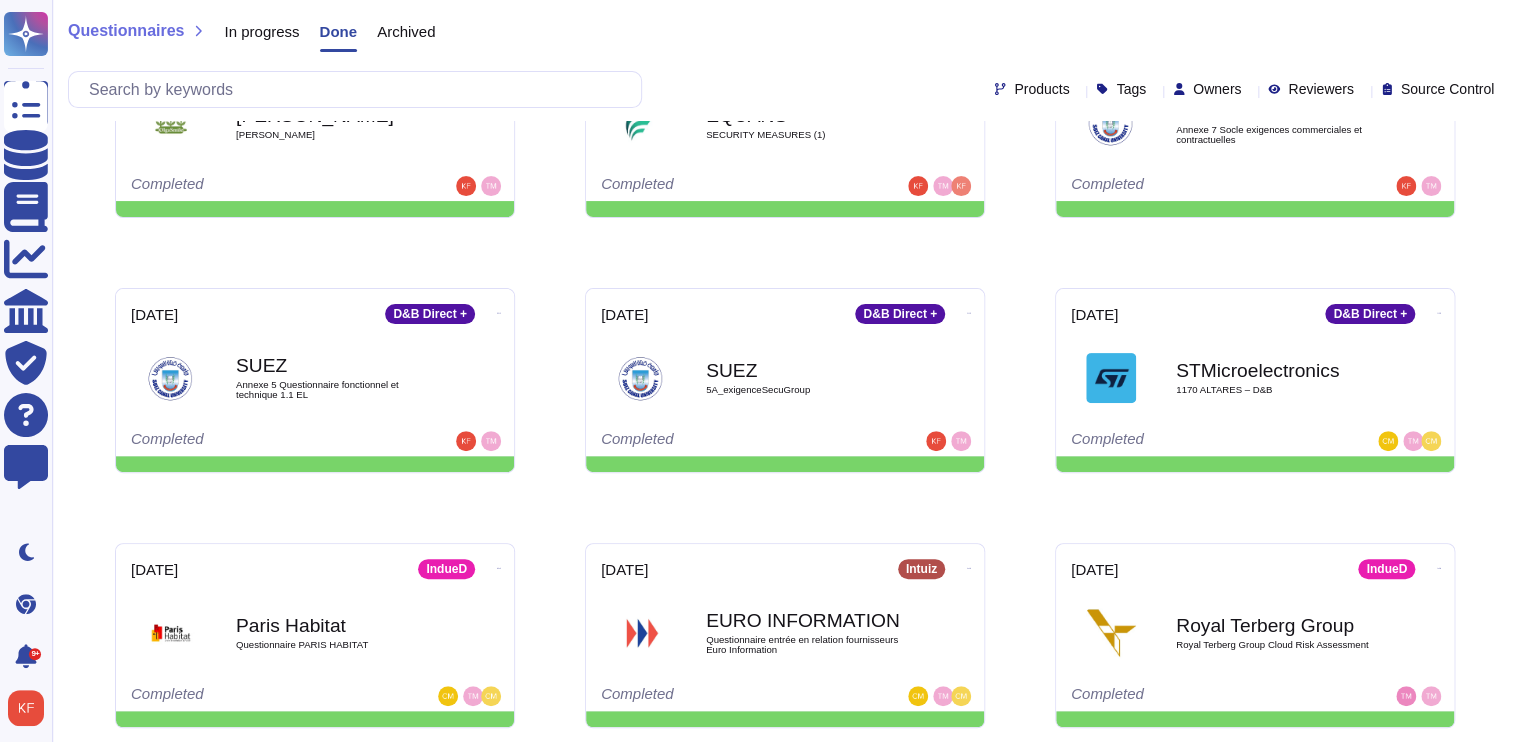click on "Done" at bounding box center (339, 31) 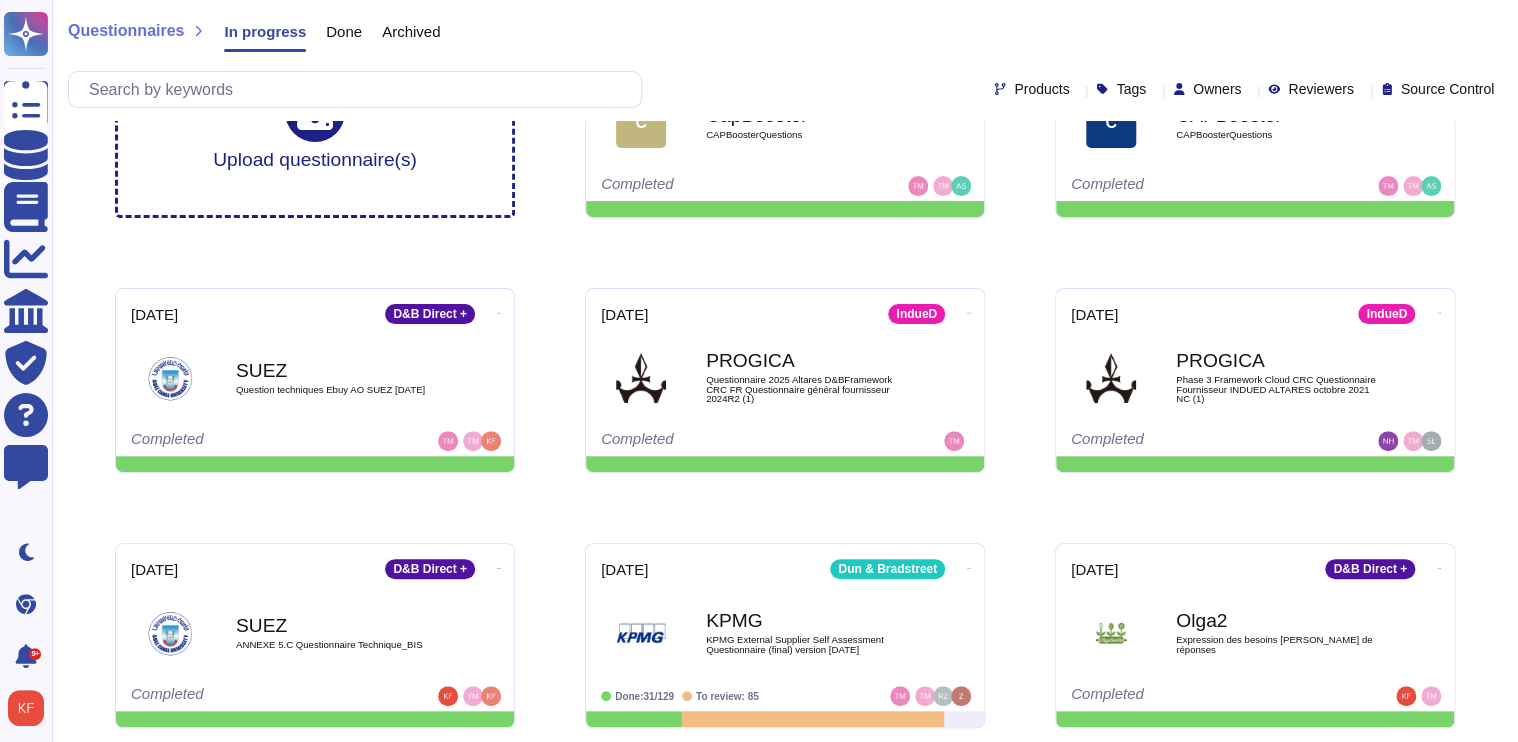 scroll, scrollTop: 0, scrollLeft: 0, axis: both 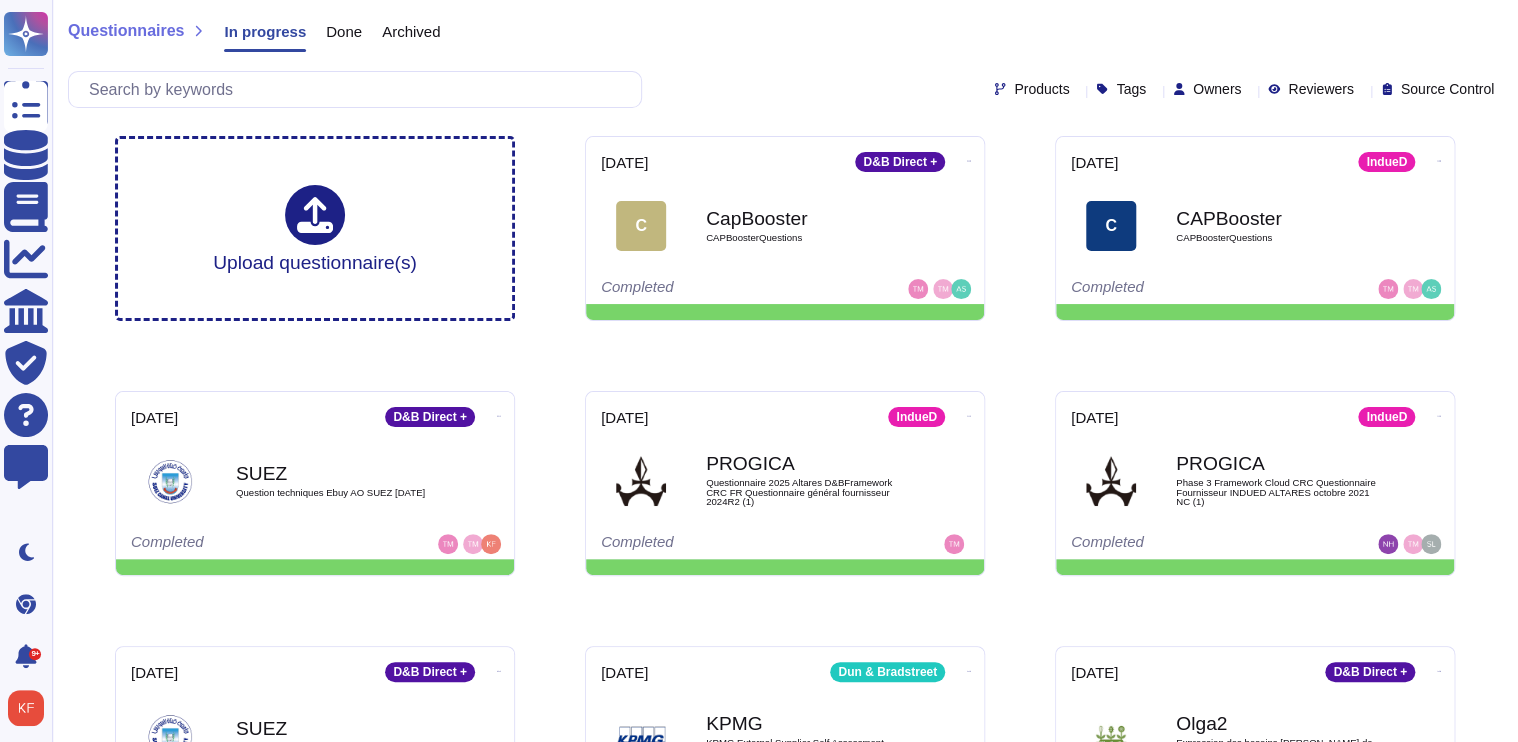 click on "Done" at bounding box center (344, 31) 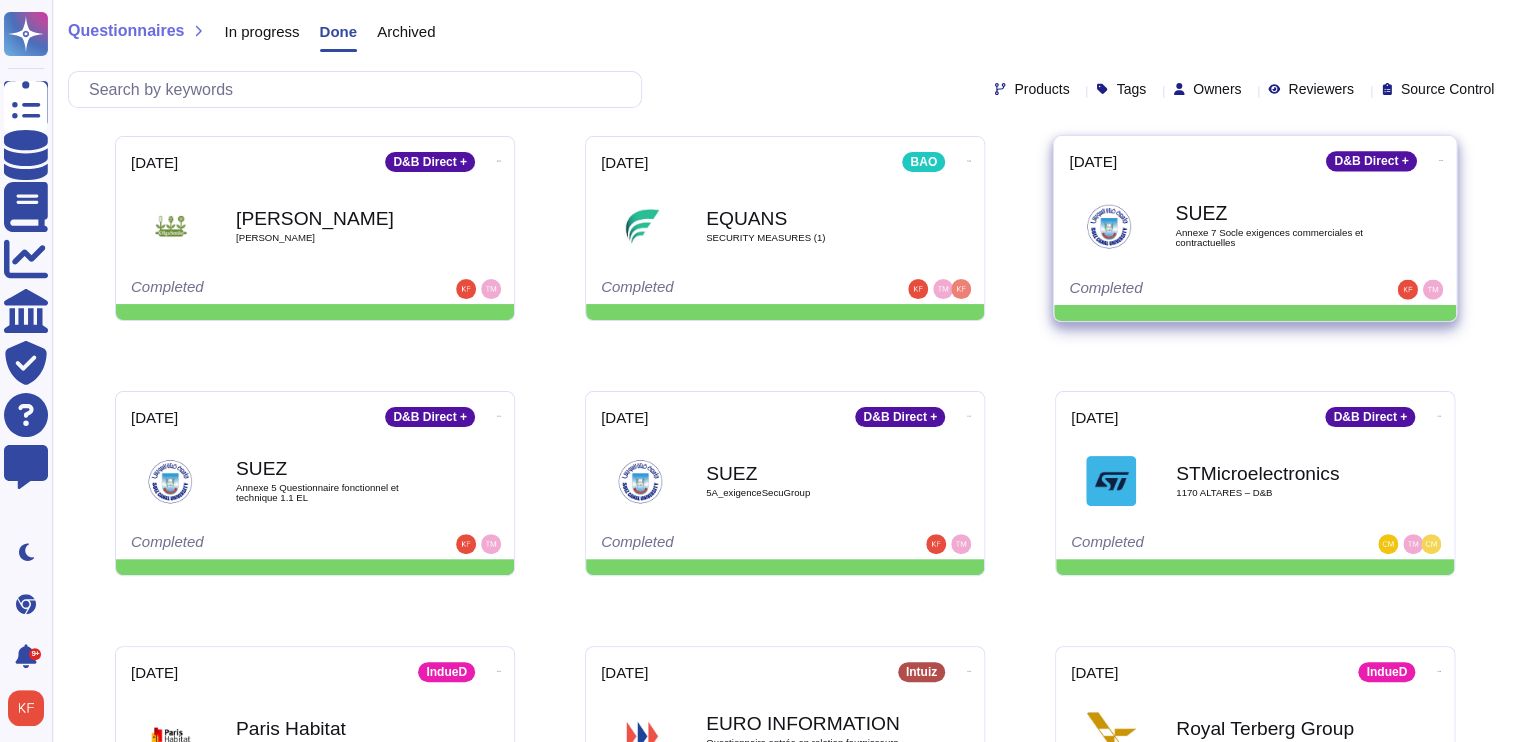 click 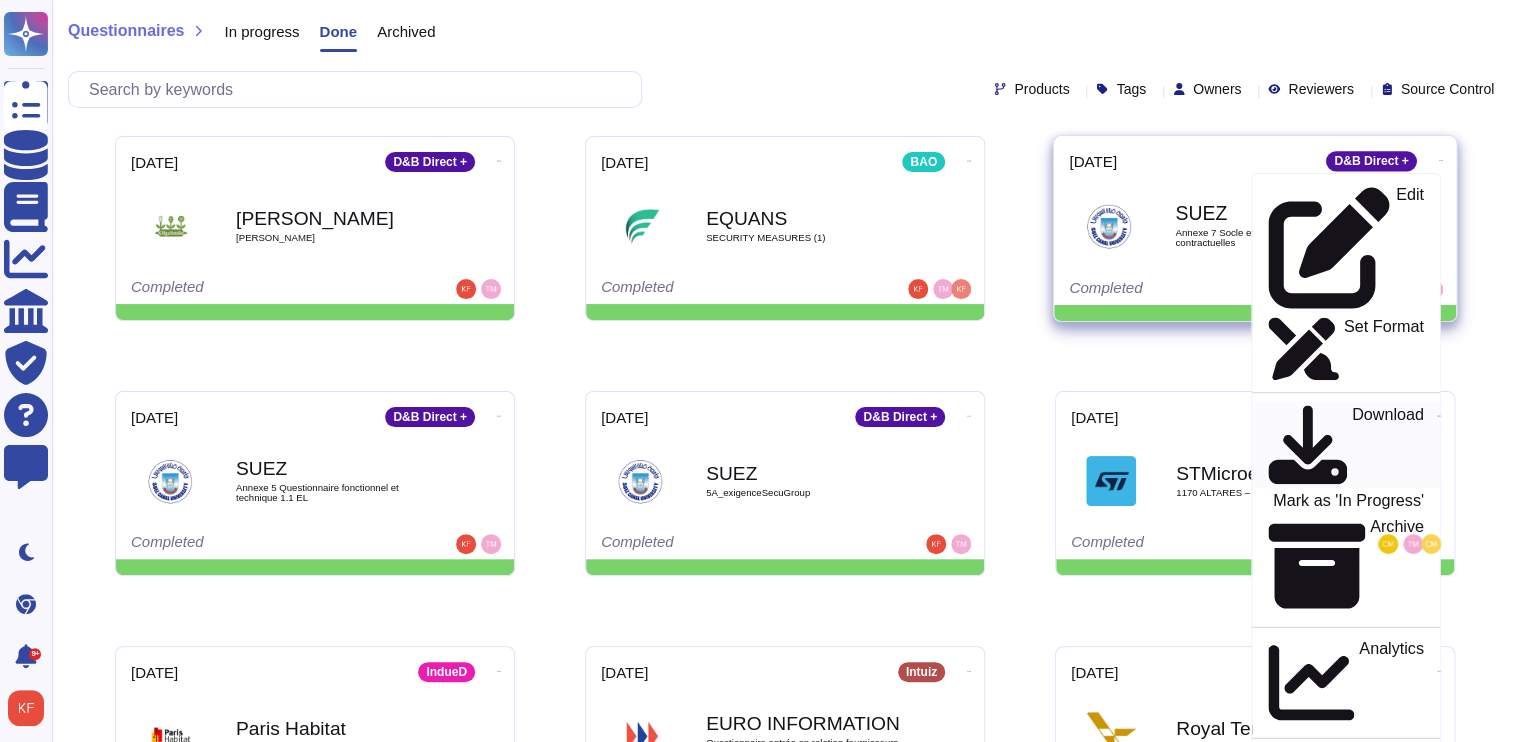 click on "Download" at bounding box center [1388, 445] 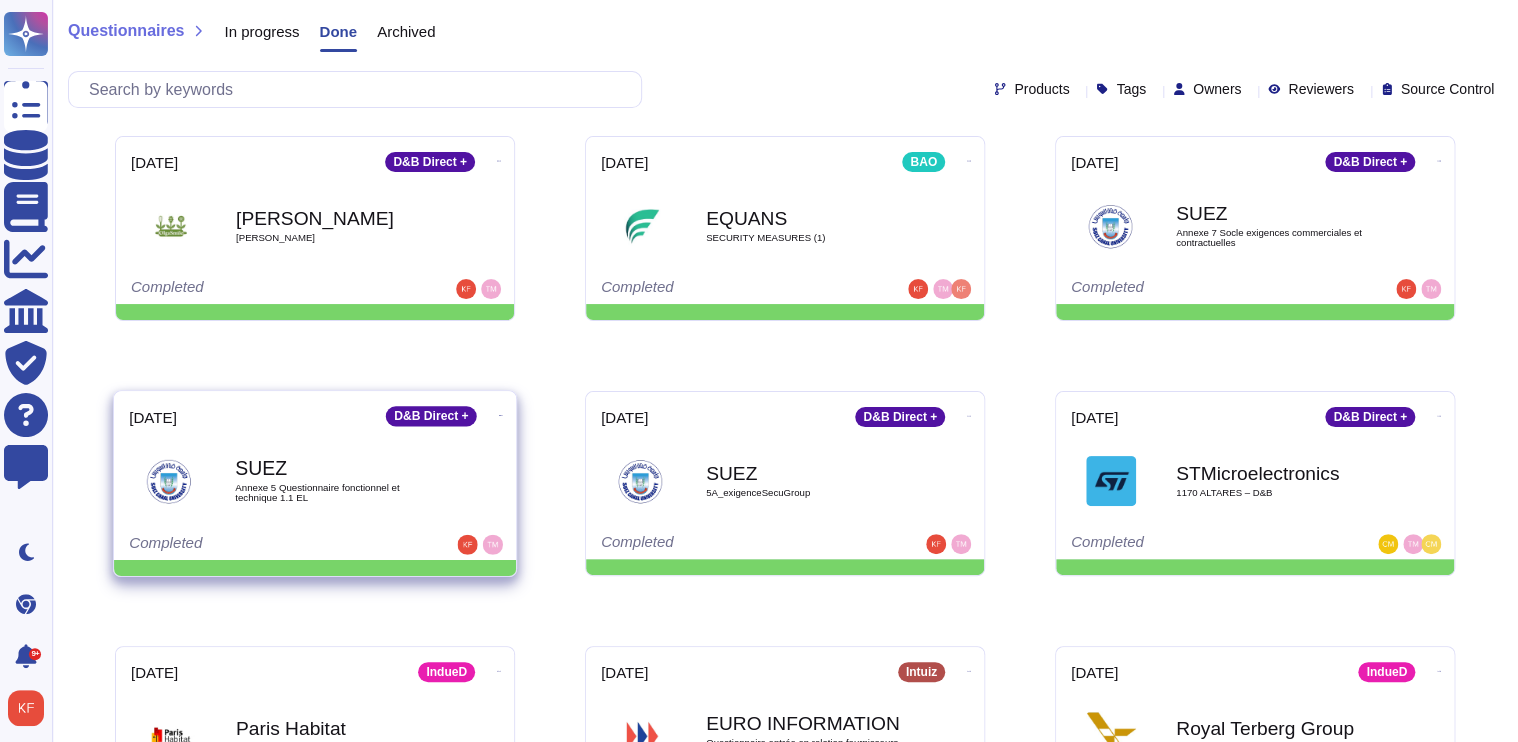 click 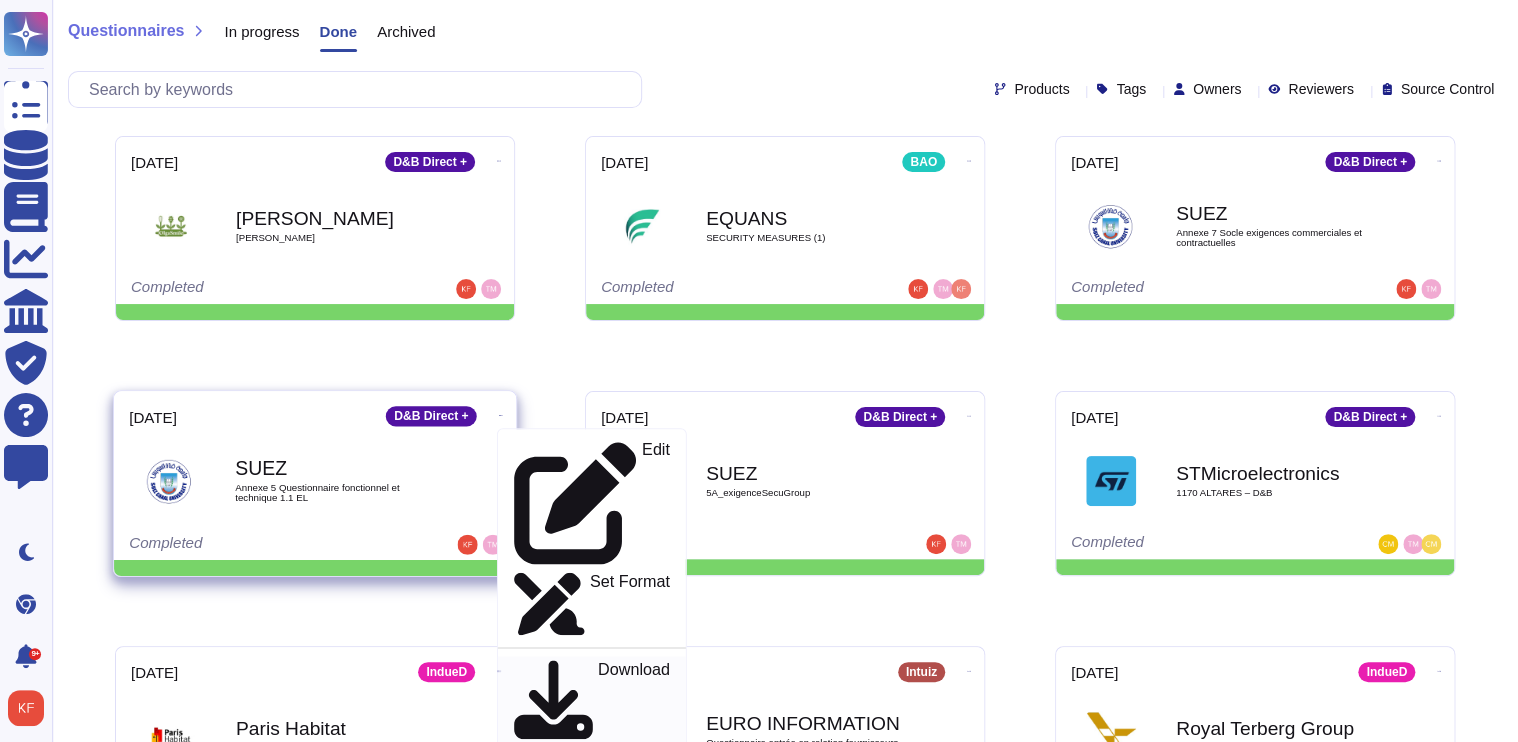 click on "Download" at bounding box center (634, 700) 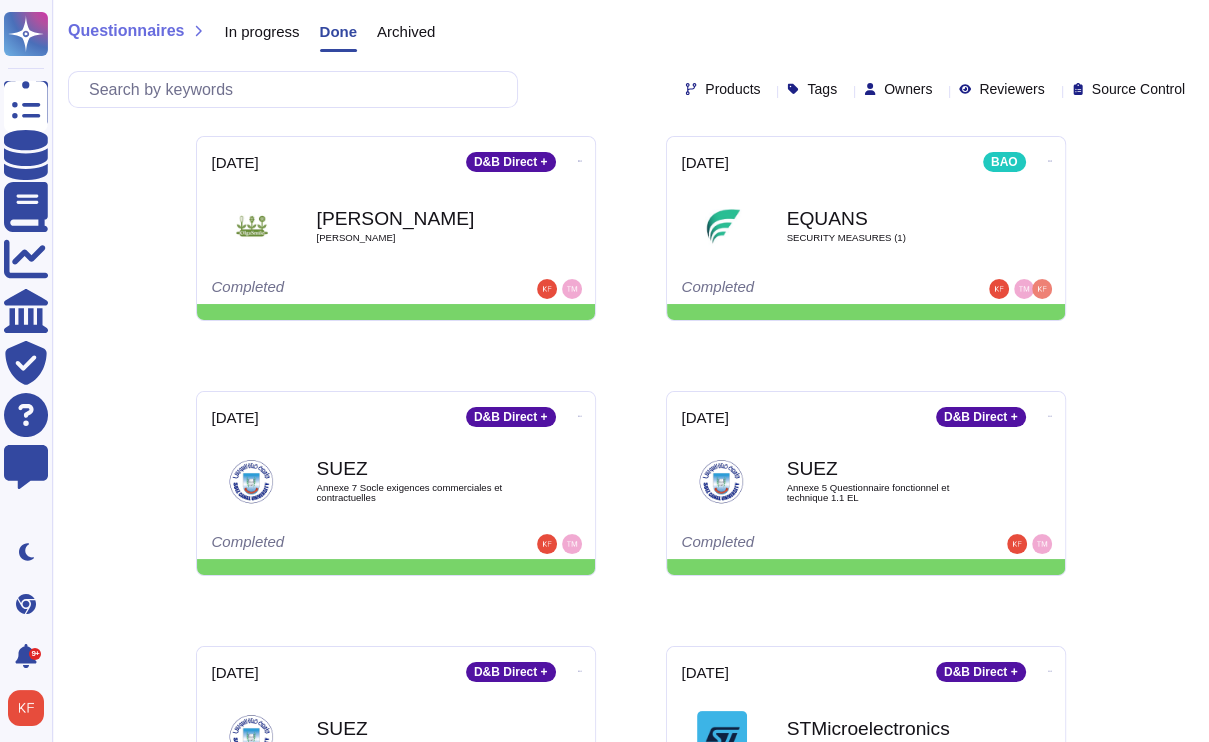 click on "[DATE] D&B Direct + [PERSON_NAME] [PERSON_NAME] Grilledereponses Completed  [DATE] BAO EQUANS SECURITY MEASURES (1) Completed  [DATE] D&B Direct + Edit Set Format Download Mark as 'In Progress' Archive Analytics Delete SUEZ Annexe 7 Socle exigences commerciales et contractuelles Completed  [DATE] D&B Direct + Edit Set Format Download Mark as 'In Progress' Archive Analytics Delete SUEZ Annexe 5 Questionnaire fonctionnel et technique 1.1 EL Completed  [DATE] D&B Direct + SUEZ 5A_exigenceSecuGroup Completed  [DATE] D&B Direct + STMicroelectronics 1170 ALTARES – D&B Completed  [DATE] IndueD Paris Habitat Questionnaire PARIS HABITAT Completed  [DATE] Intuiz EURO INFORMATION Questionnaire entrée en relation fournisseurs Euro Information Completed  [DATE] IndueD Royal Terberg Group Royal Terberg Group Cloud Risk Assessment Completed  [DATE] IndueD CREDENDO Attachment D Requirements Completed  [DATE] IndueD F Forvis Mazars Group Completed  [DATE] D&B Direct + STM STM questions [PERSON_NAME]" at bounding box center [631, 15911] 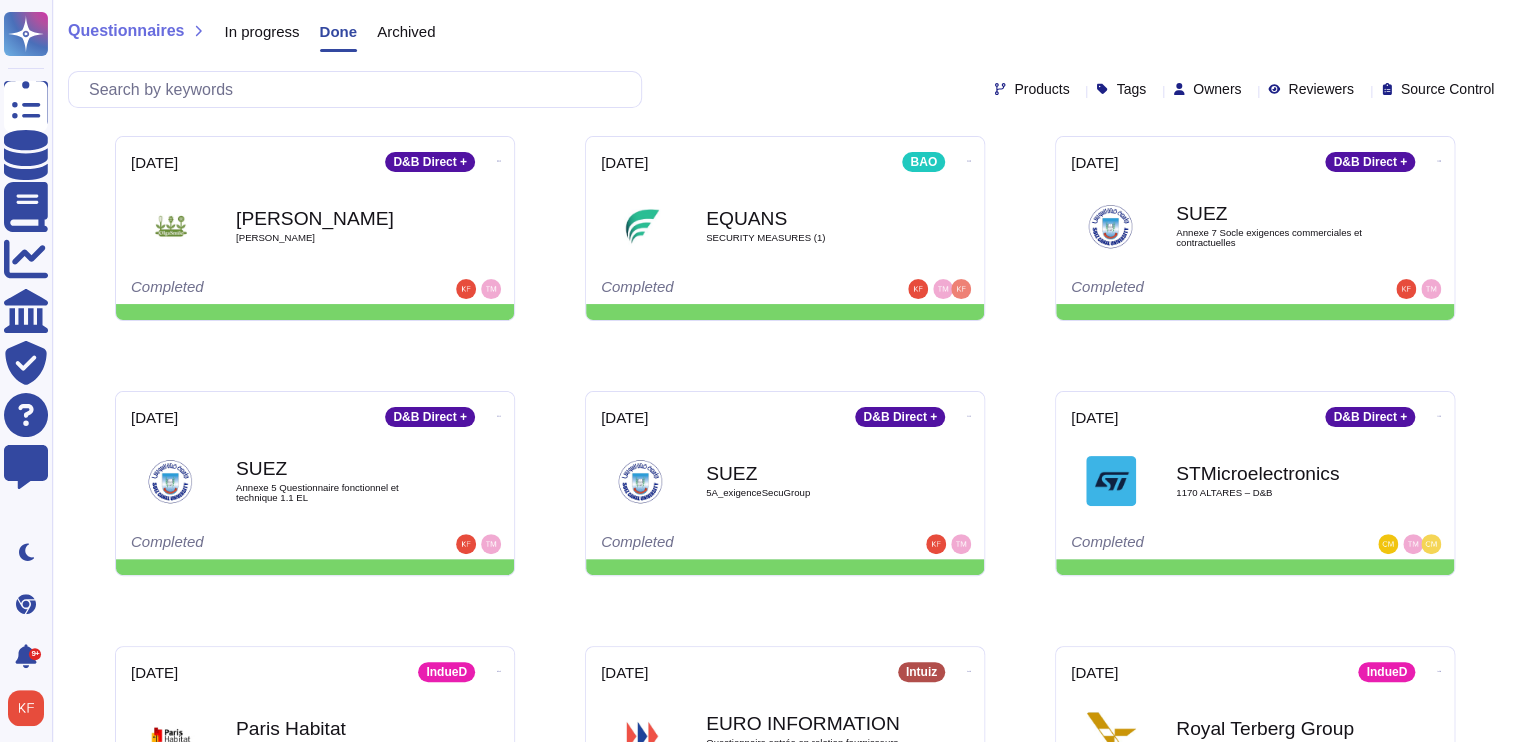 click on "In progress" at bounding box center [261, 31] 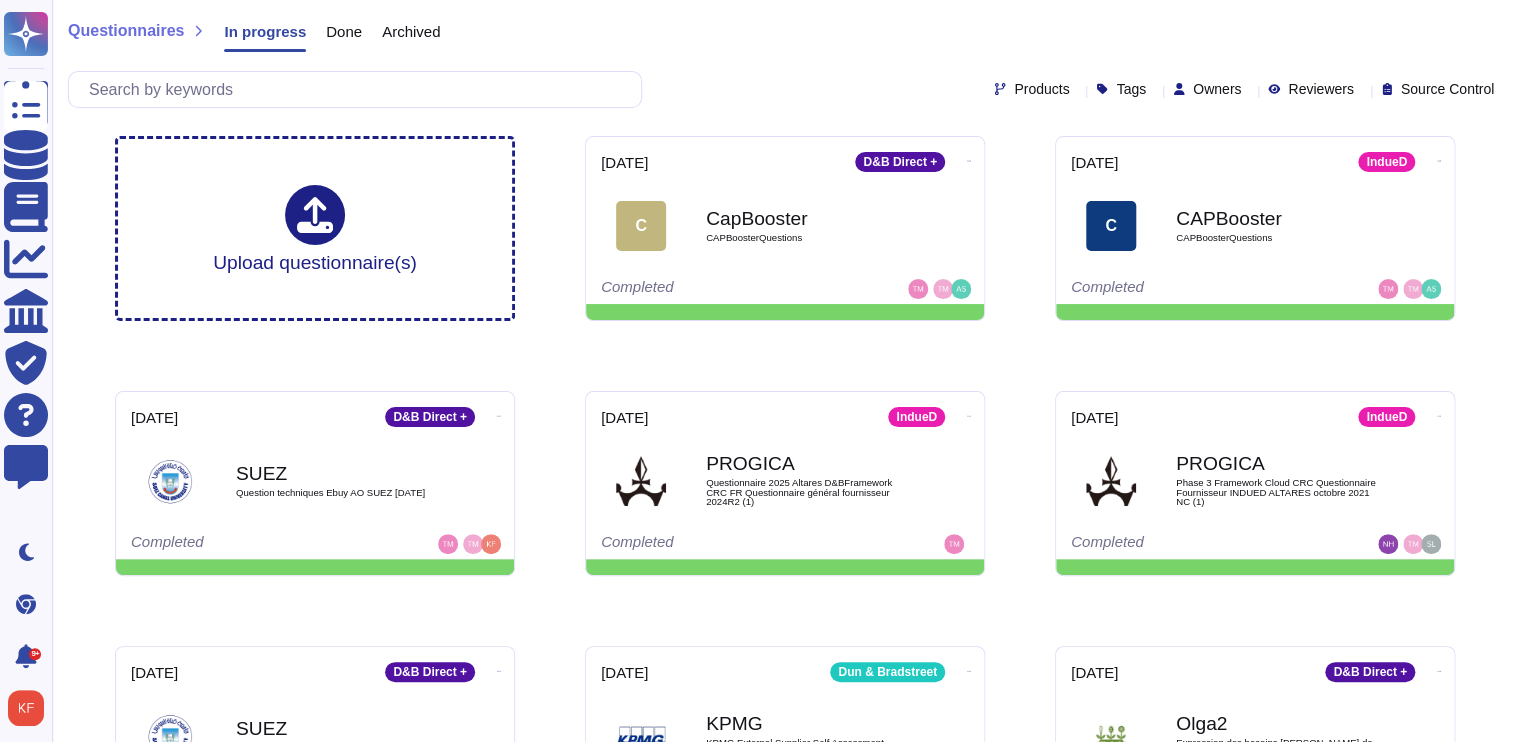 scroll, scrollTop: 103, scrollLeft: 0, axis: vertical 